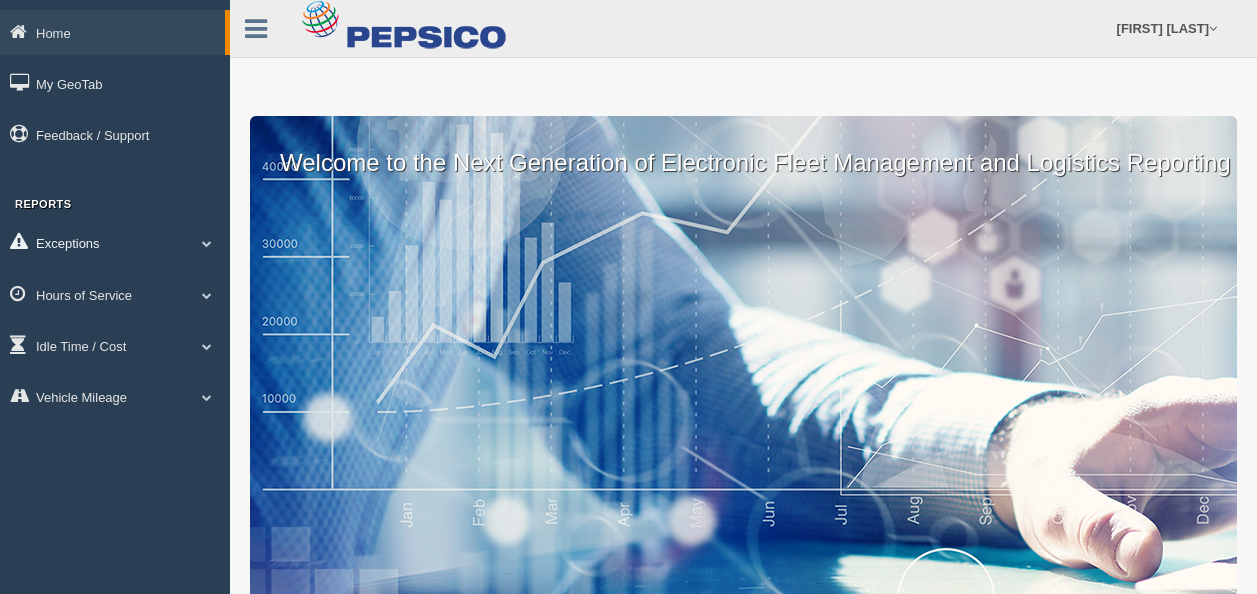 scroll, scrollTop: 0, scrollLeft: 0, axis: both 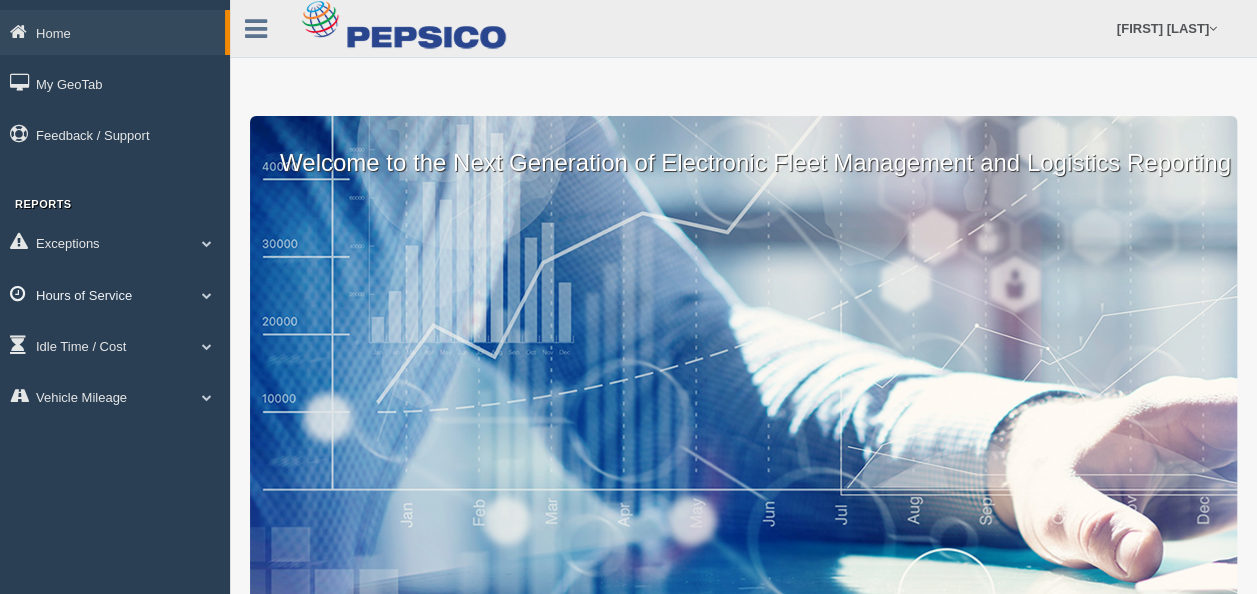 click on "Hours of Service" at bounding box center [115, 294] 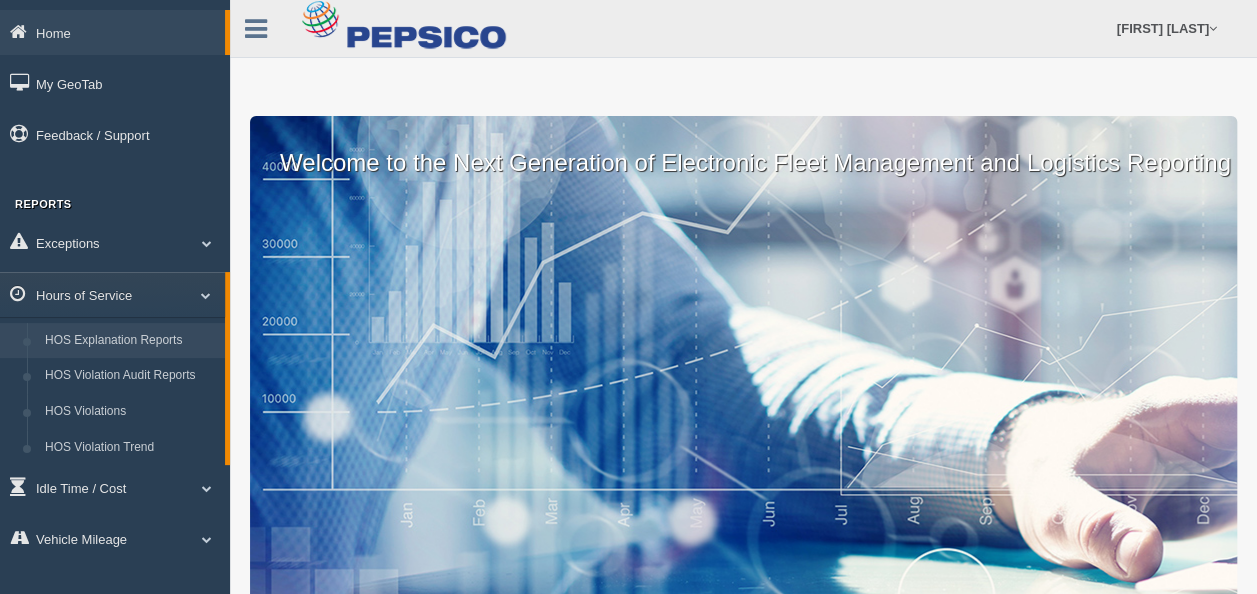 click on "HOS Explanation Reports" at bounding box center [130, 341] 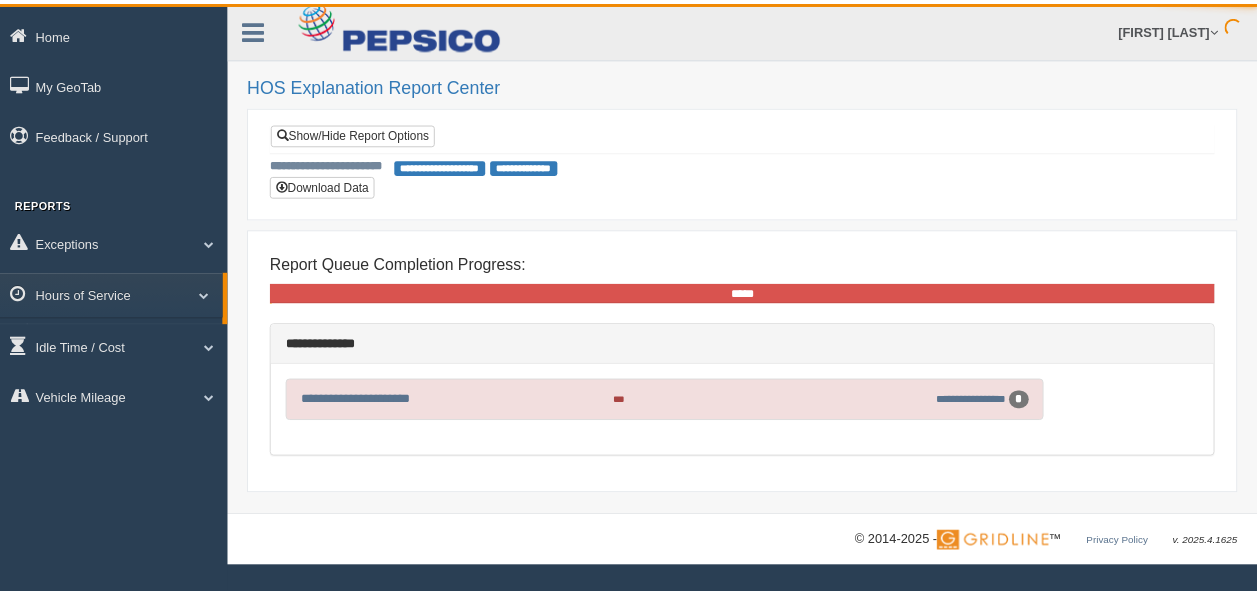 scroll, scrollTop: 0, scrollLeft: 0, axis: both 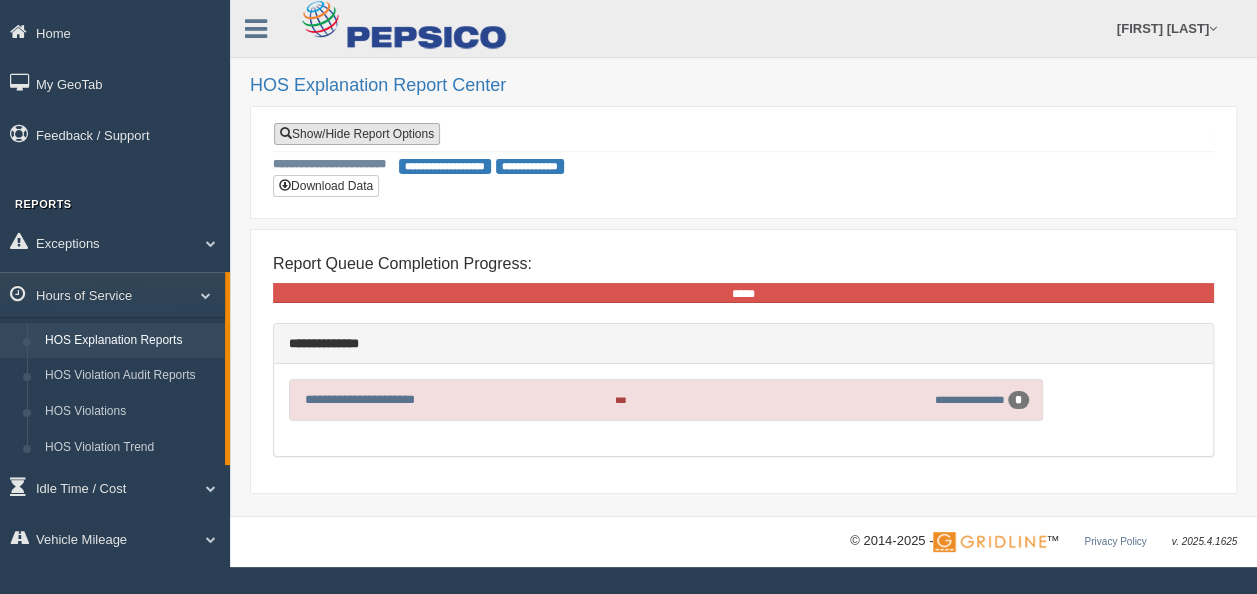 click on "Show/Hide Report Options" at bounding box center [357, 134] 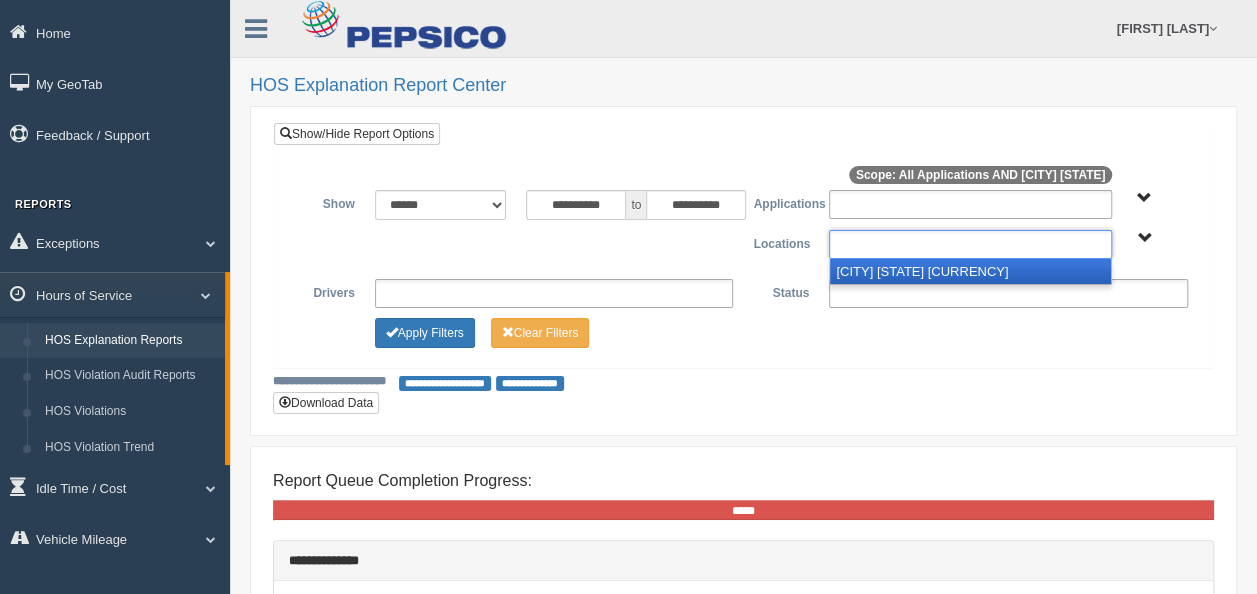 click at bounding box center (970, 244) 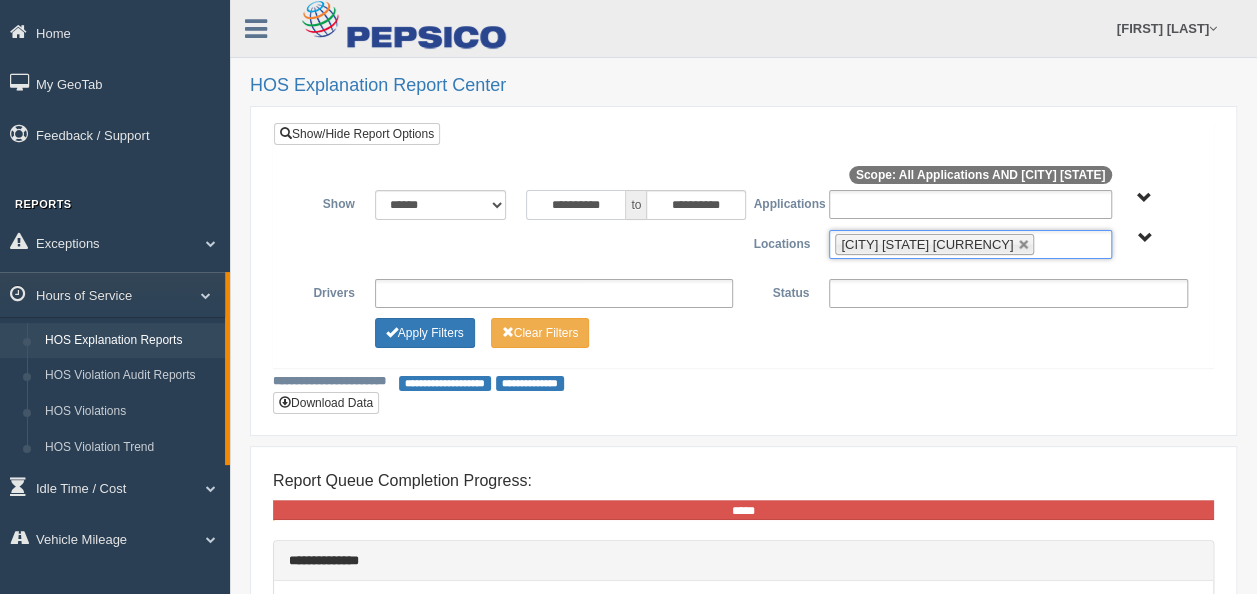 click on "**********" at bounding box center [576, 205] 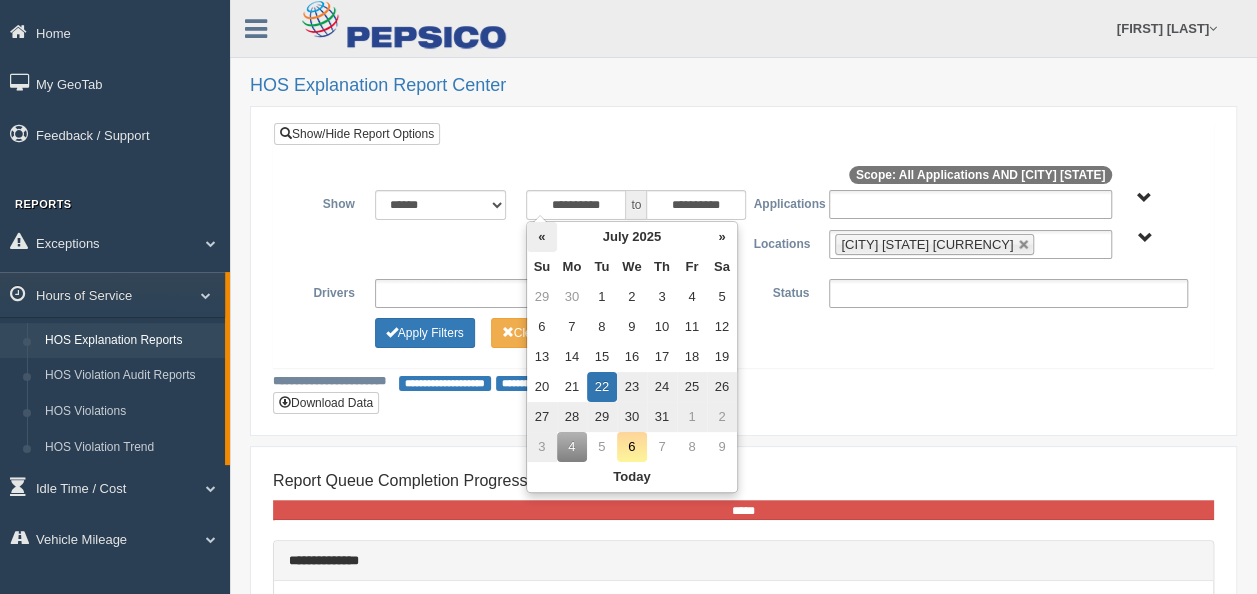 click on "«" at bounding box center (542, 237) 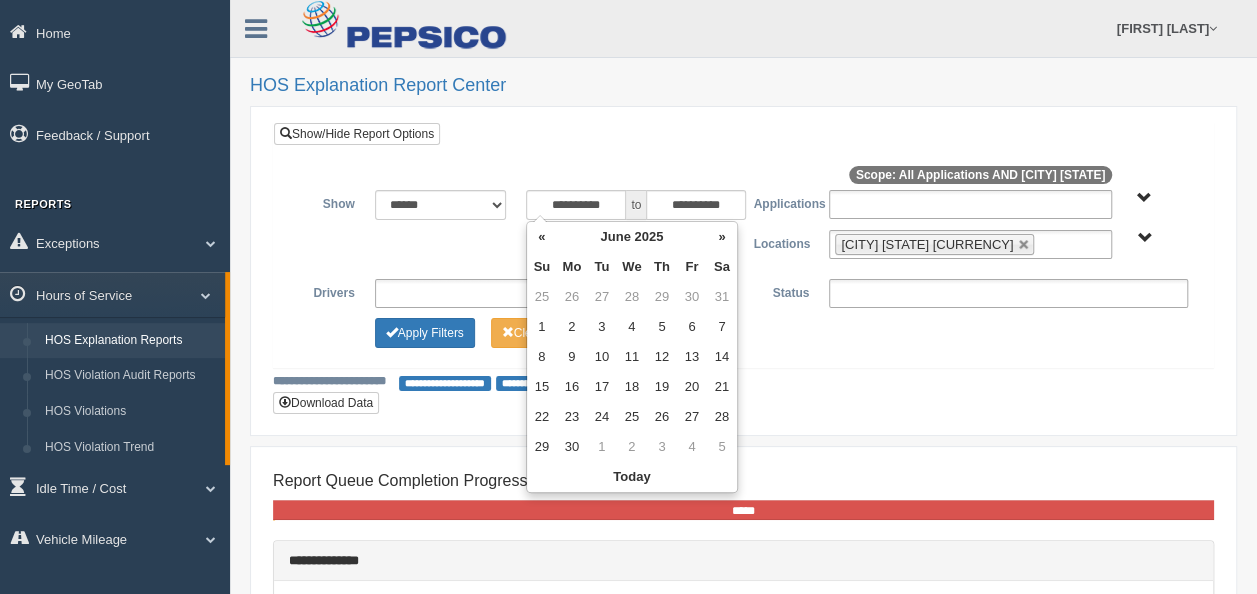 click on "«" at bounding box center [542, 237] 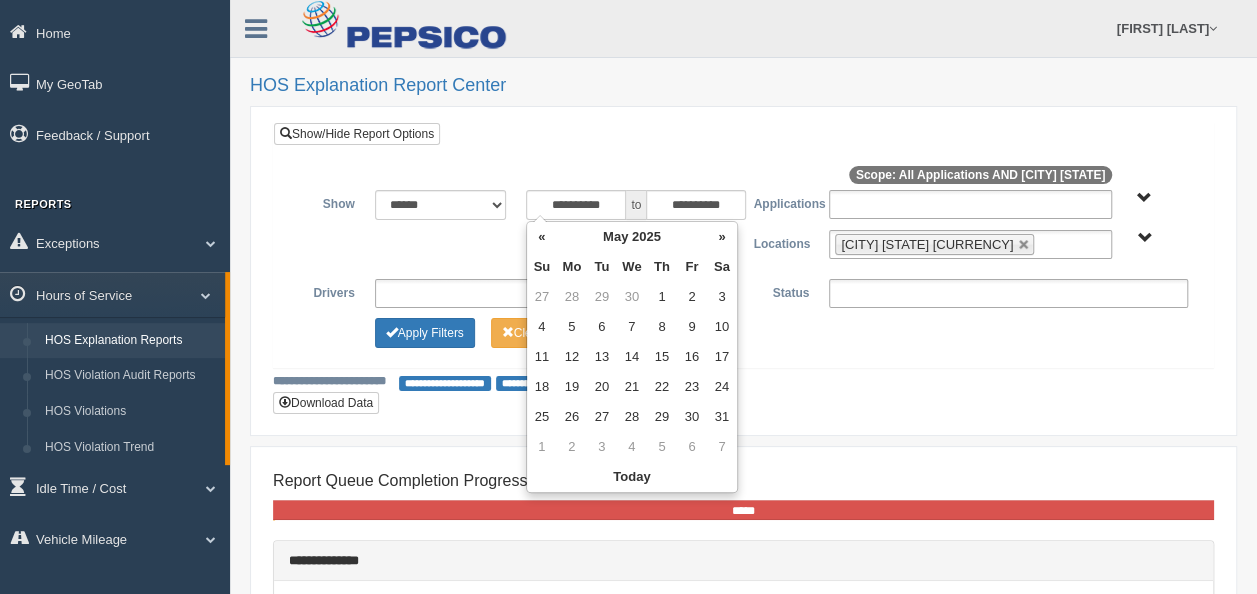 click on "«" at bounding box center (542, 237) 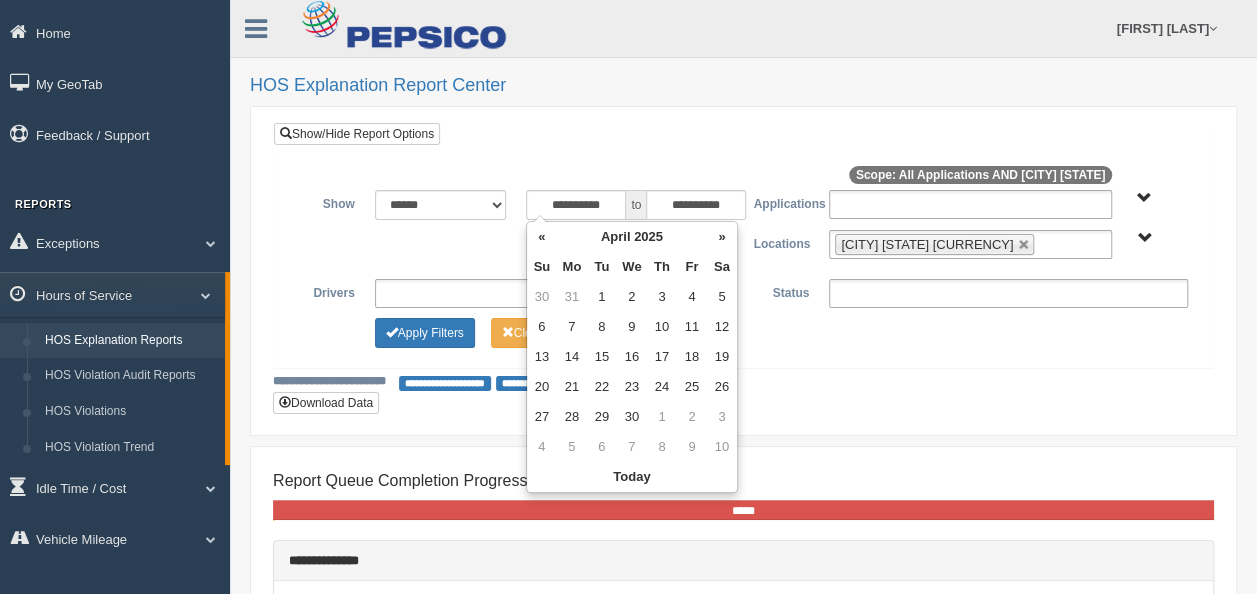 click on "«" at bounding box center [542, 237] 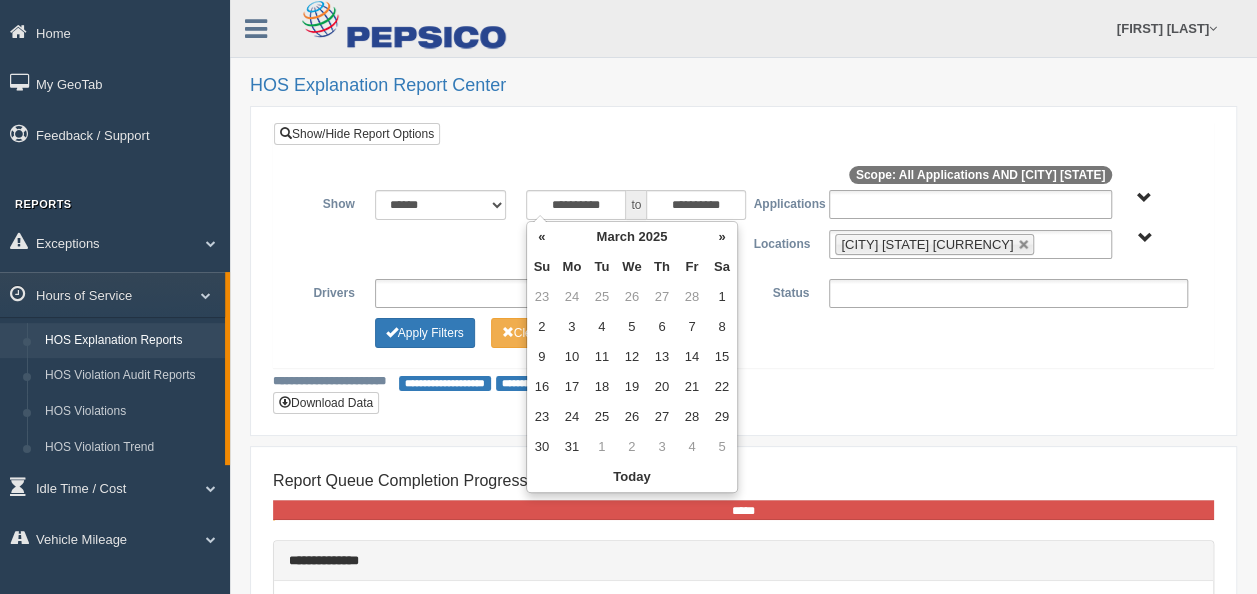 click on "«" at bounding box center (542, 237) 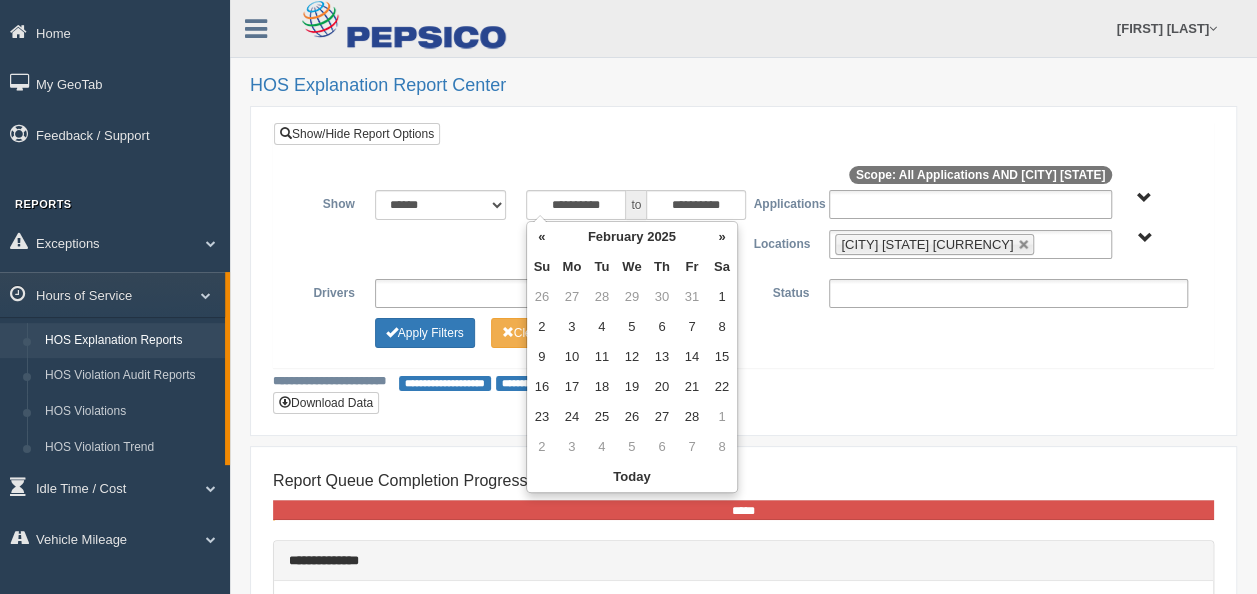 click on "«" at bounding box center (542, 237) 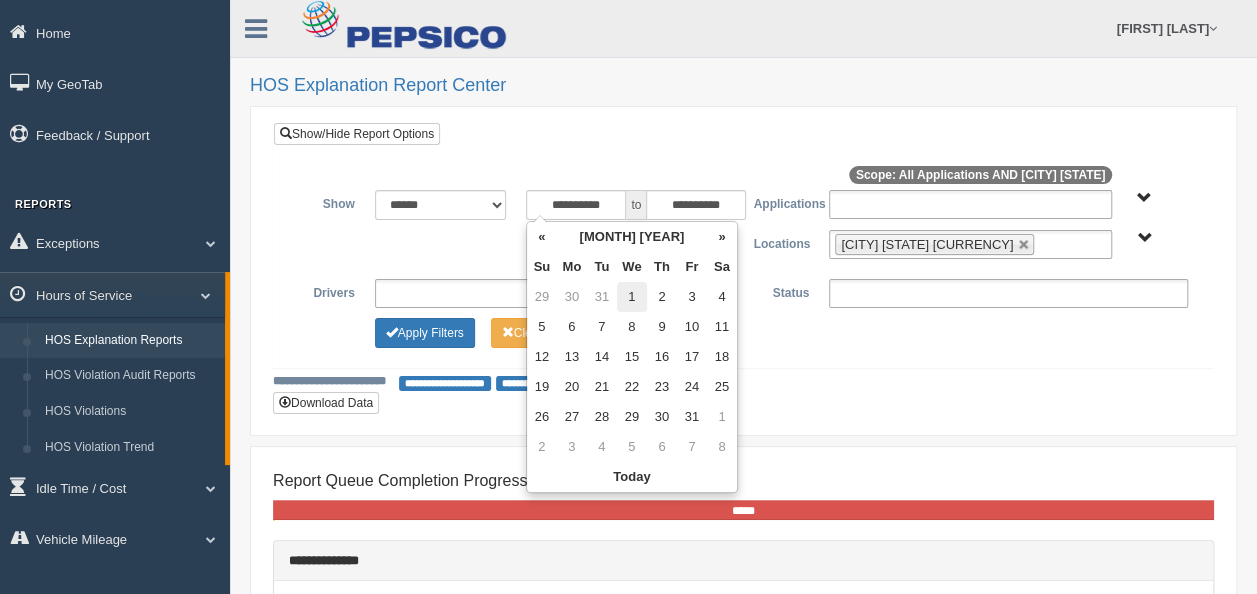 click on "1" at bounding box center [632, 297] 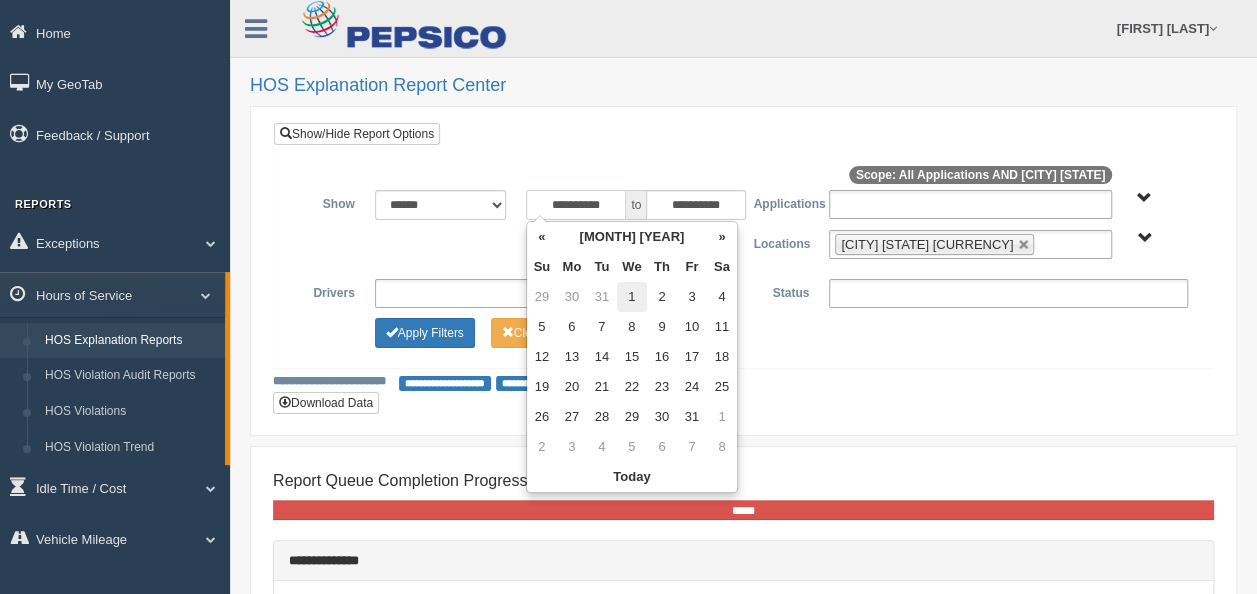 type on "**********" 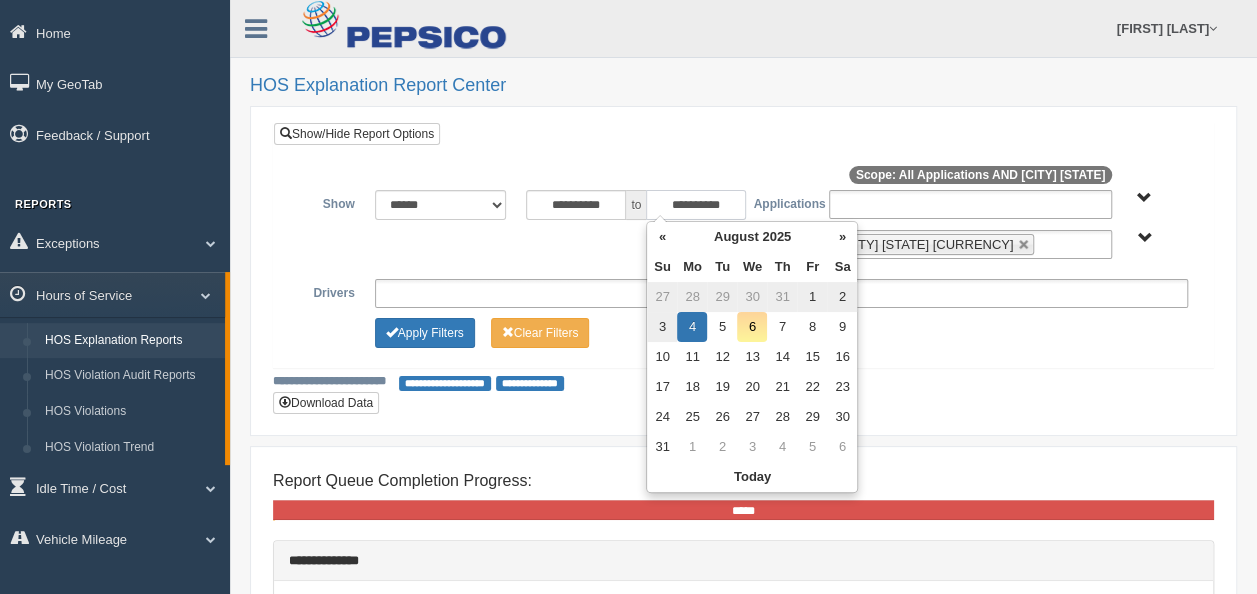 click on "**********" at bounding box center [696, 205] 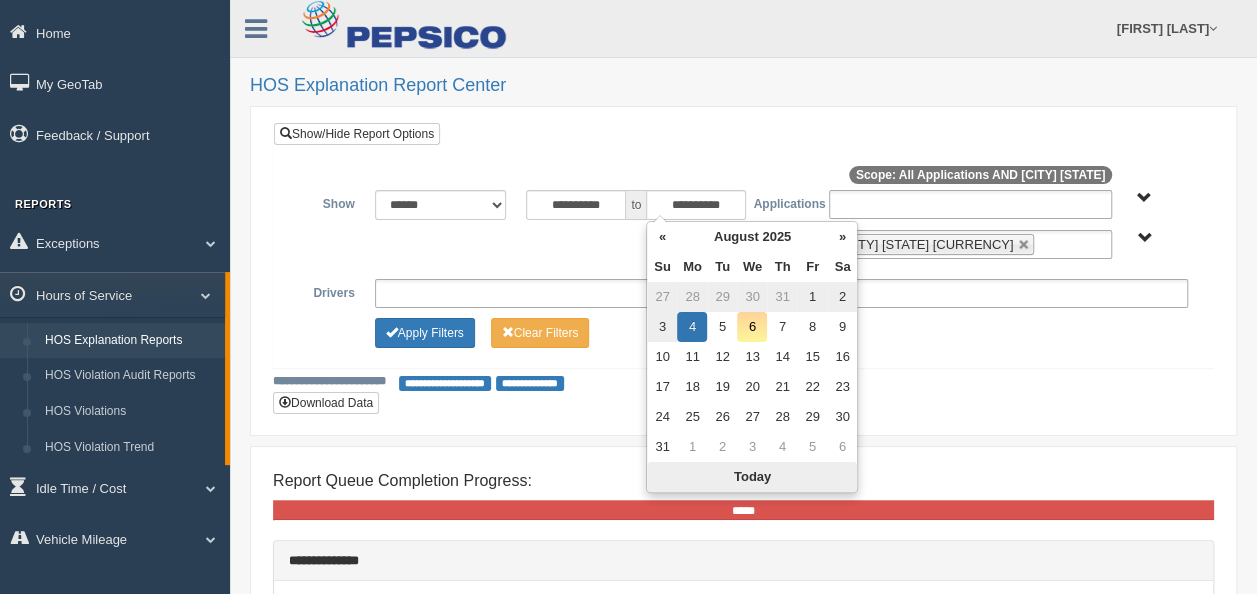 click on "Today" at bounding box center (752, 477) 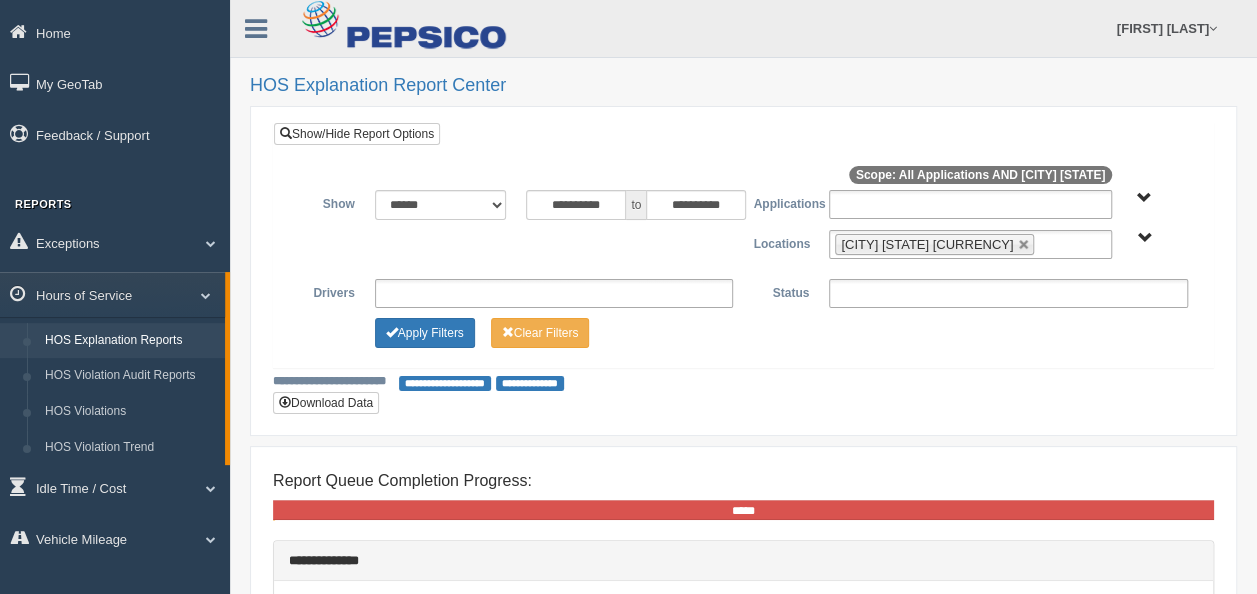 click on "**********" at bounding box center [743, 271] 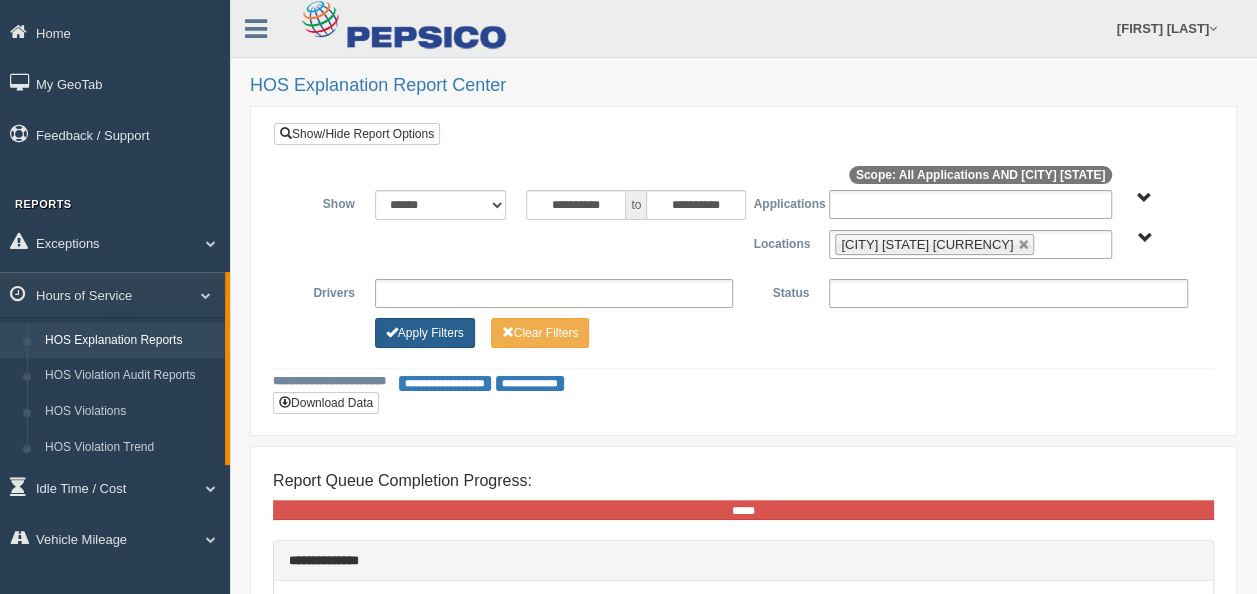 click on "Apply Filters" at bounding box center (425, 333) 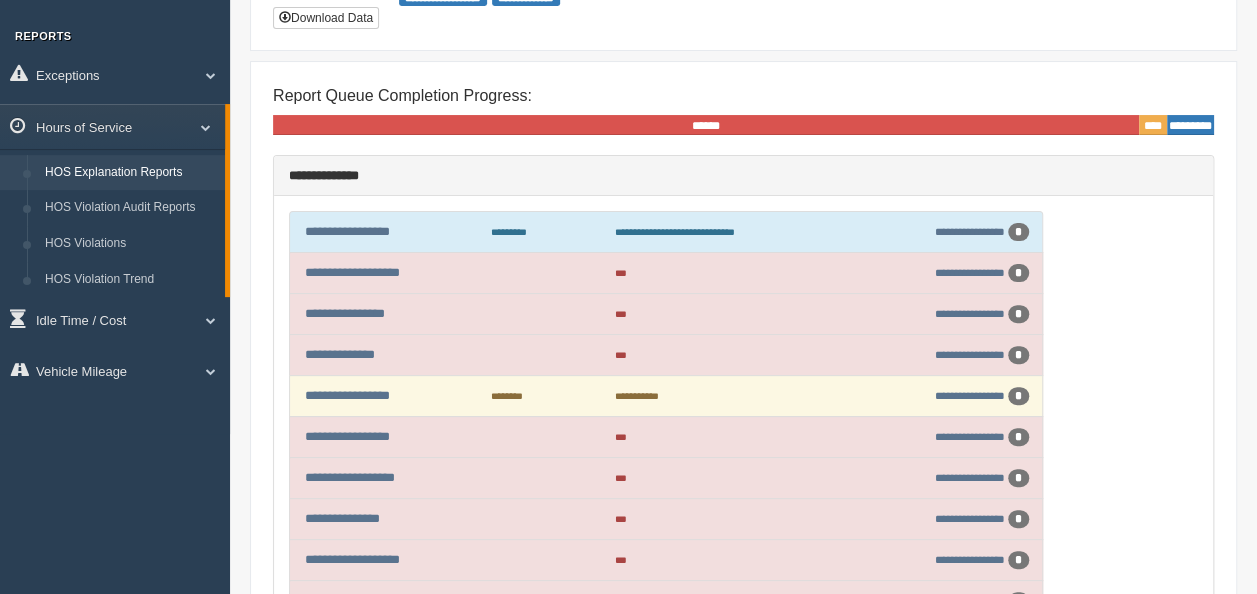 scroll, scrollTop: 200, scrollLeft: 0, axis: vertical 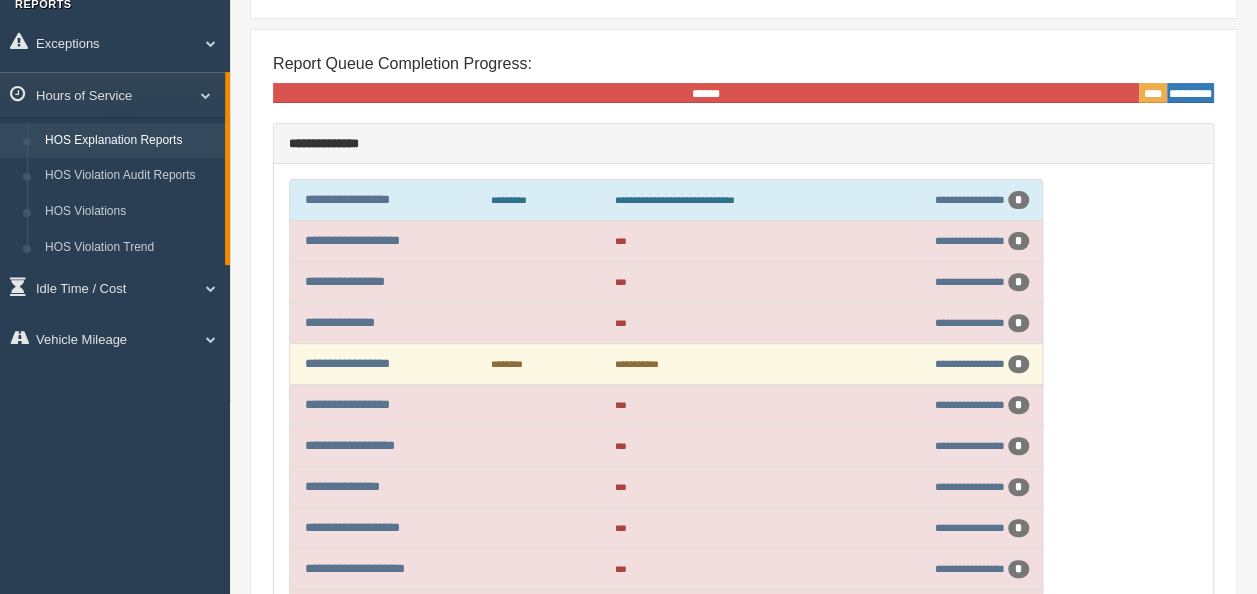 click on "**********" at bounding box center [388, 363] 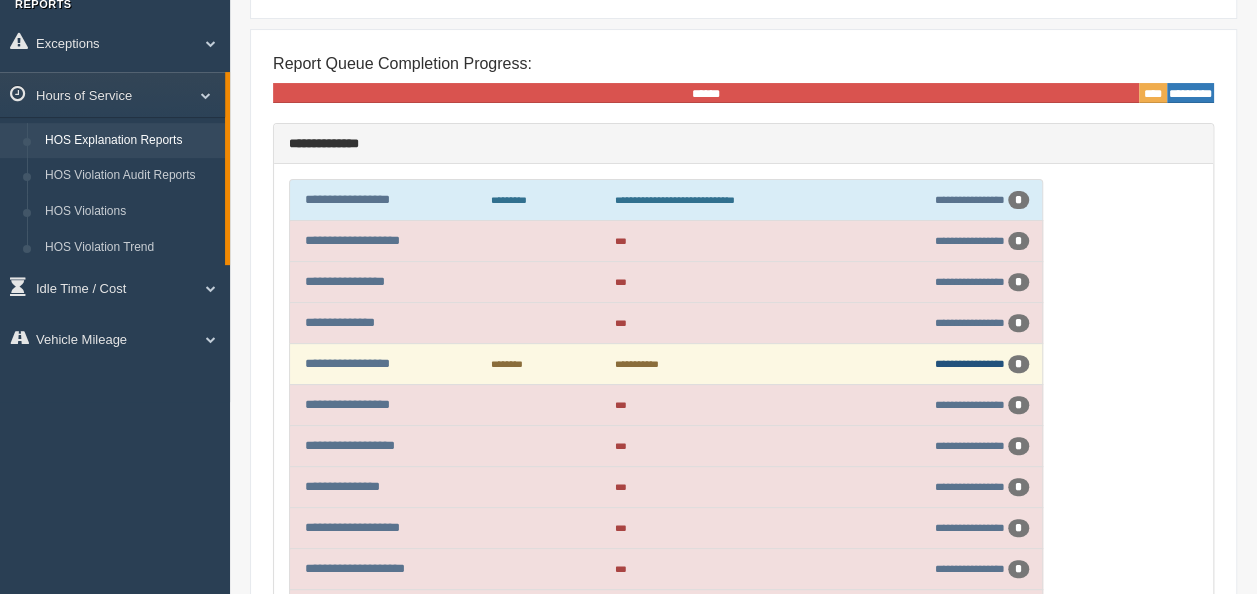 click on "**********" at bounding box center (970, 363) 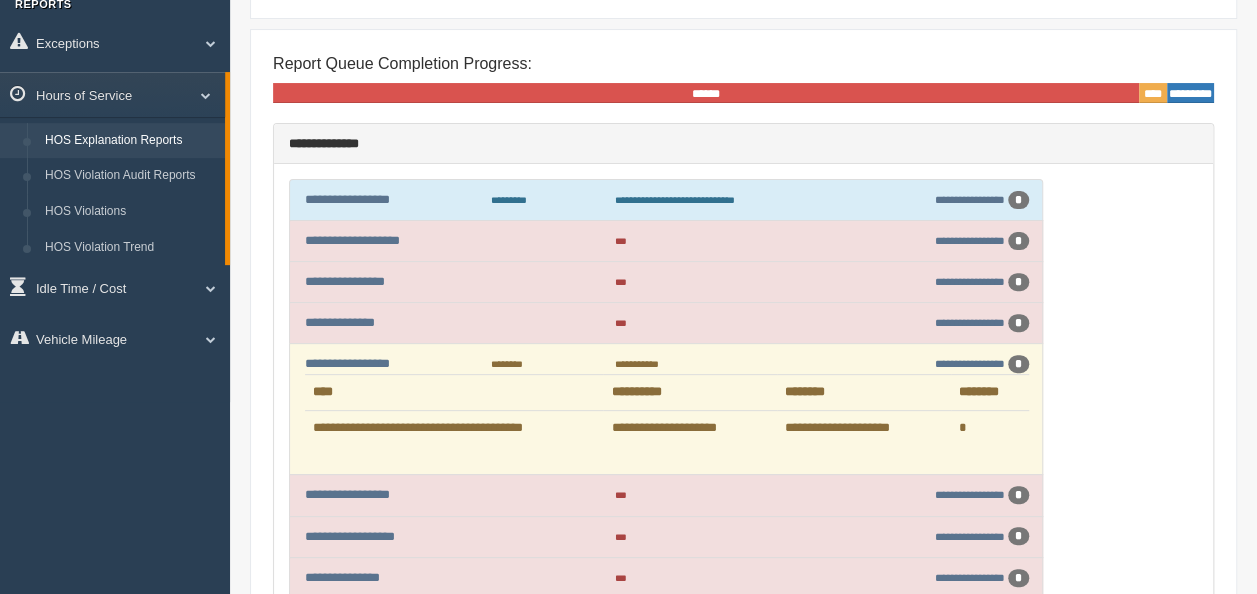 click on "*" at bounding box center [1018, 364] 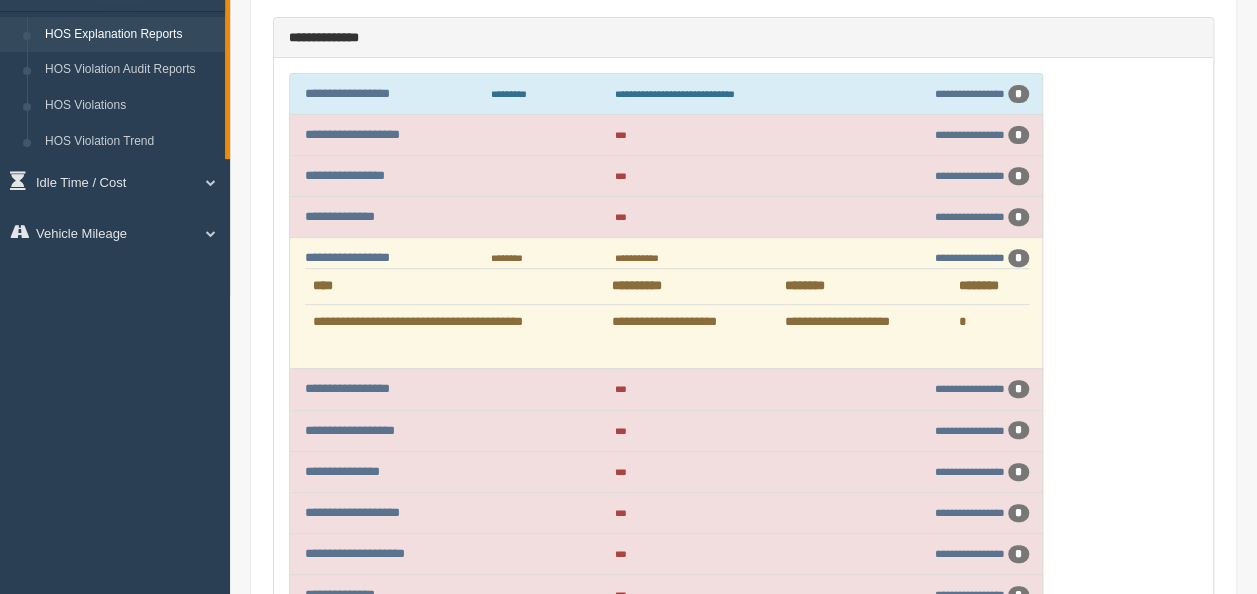 scroll, scrollTop: 400, scrollLeft: 0, axis: vertical 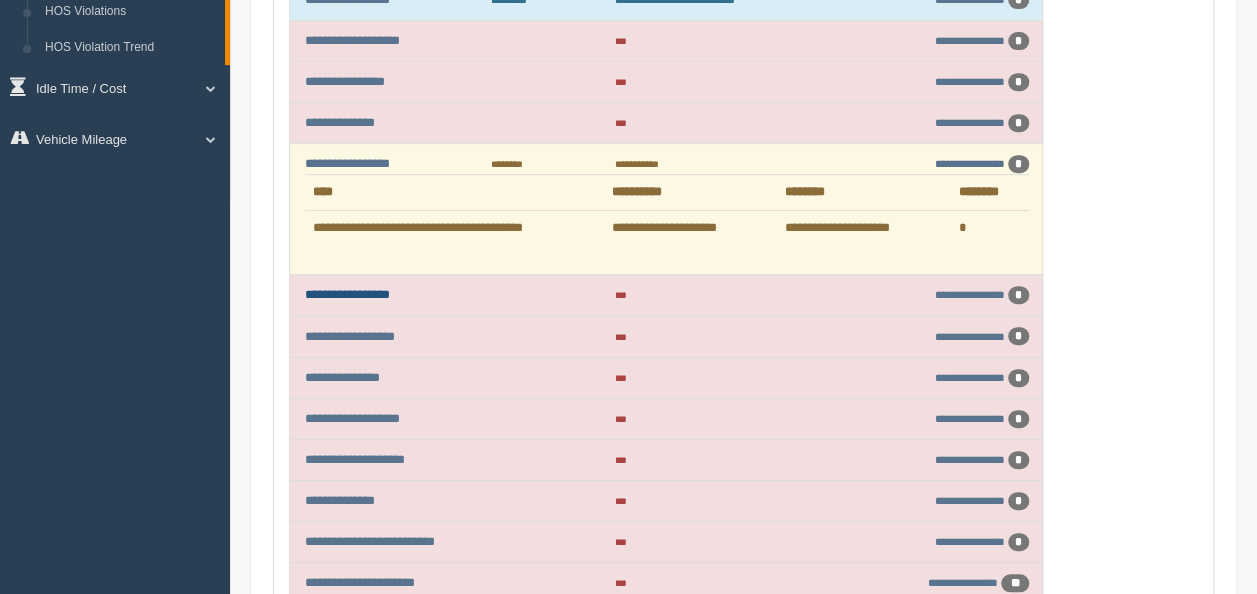 click on "**********" at bounding box center [347, 294] 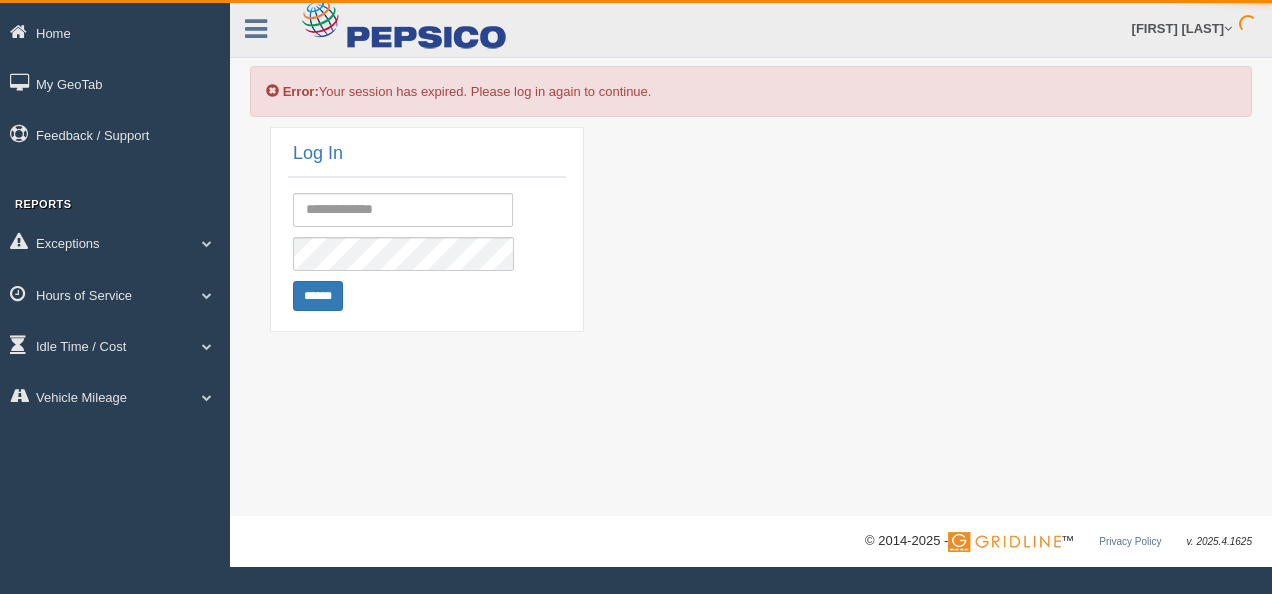 scroll, scrollTop: 0, scrollLeft: 0, axis: both 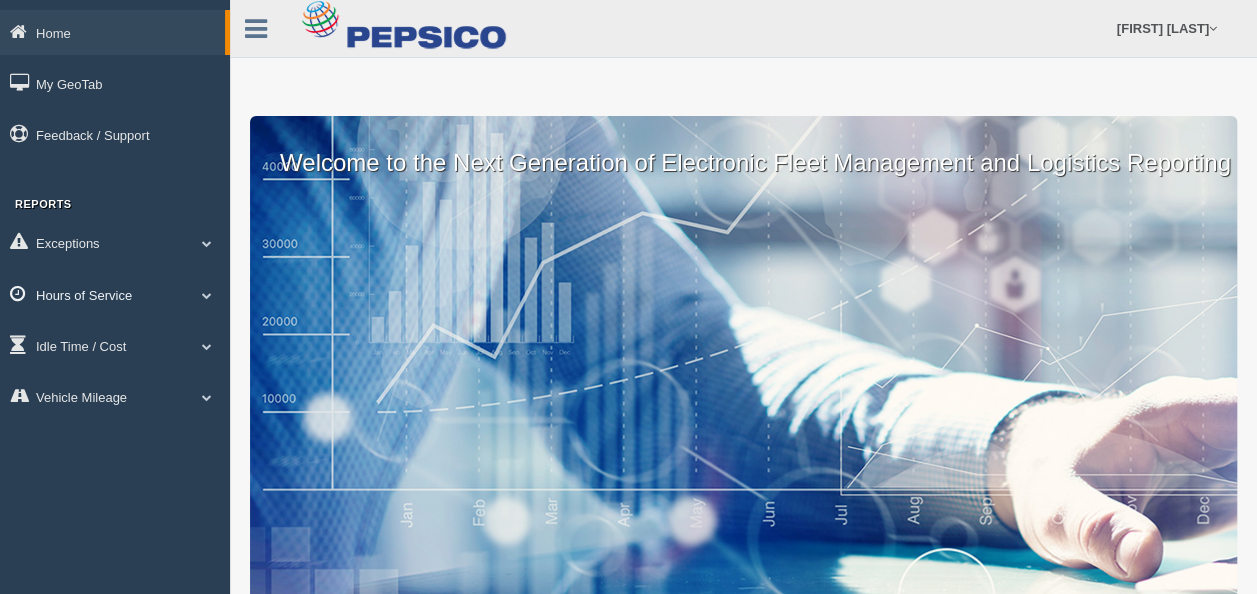 click on "Hours of Service" at bounding box center (115, 294) 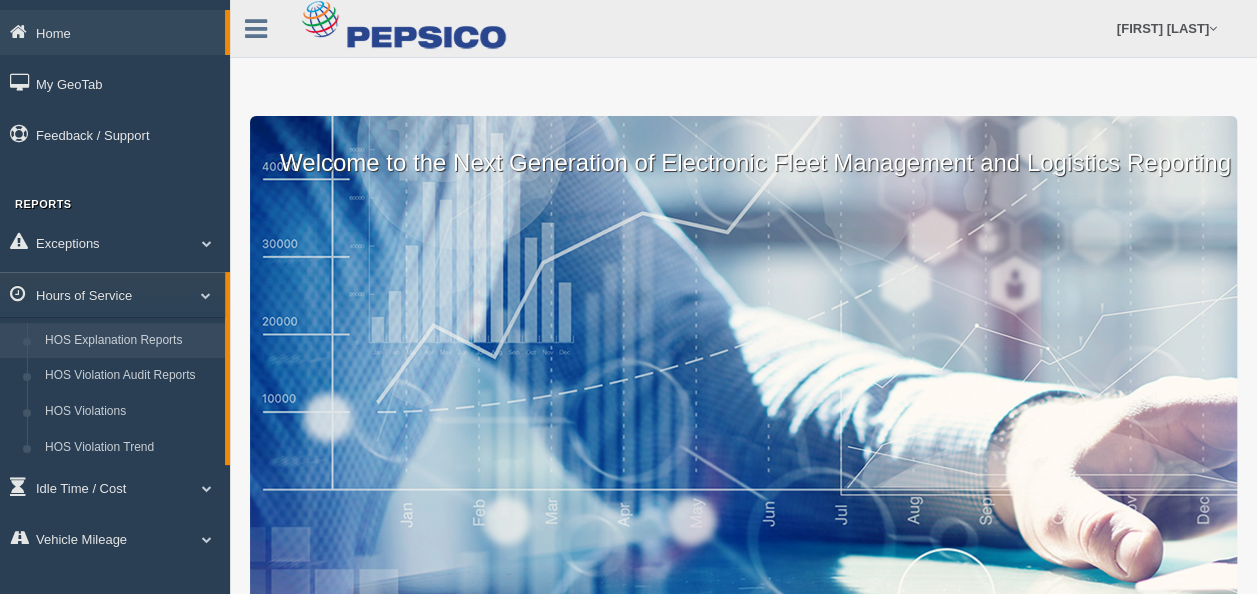 click on "HOS Explanation Reports" at bounding box center [130, 341] 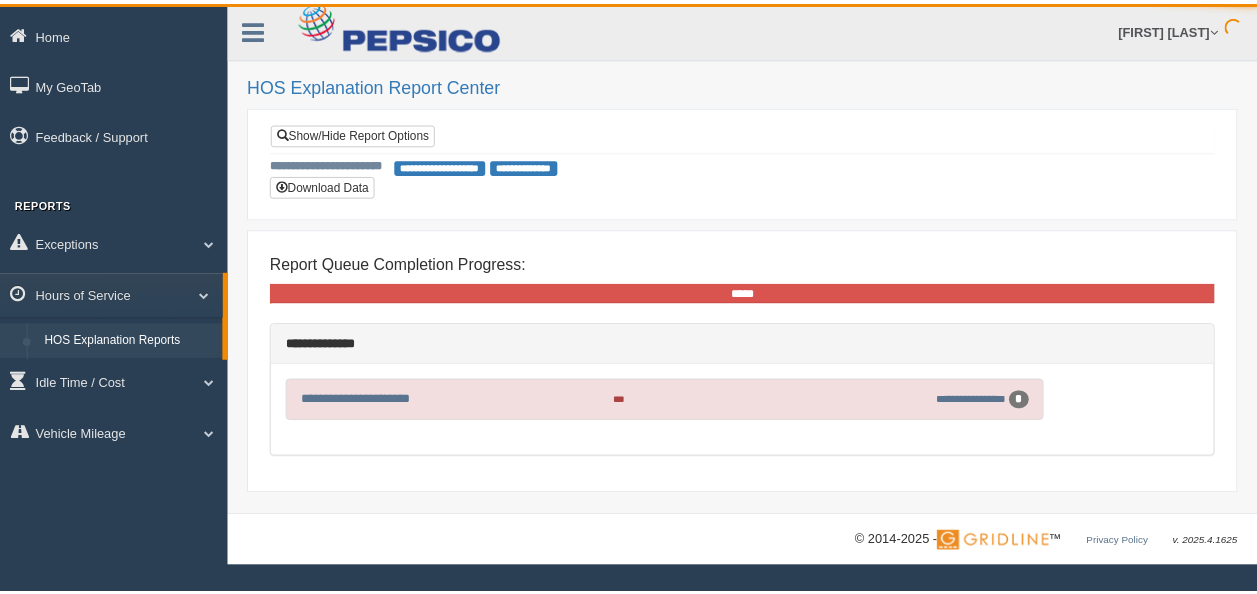 scroll, scrollTop: 0, scrollLeft: 0, axis: both 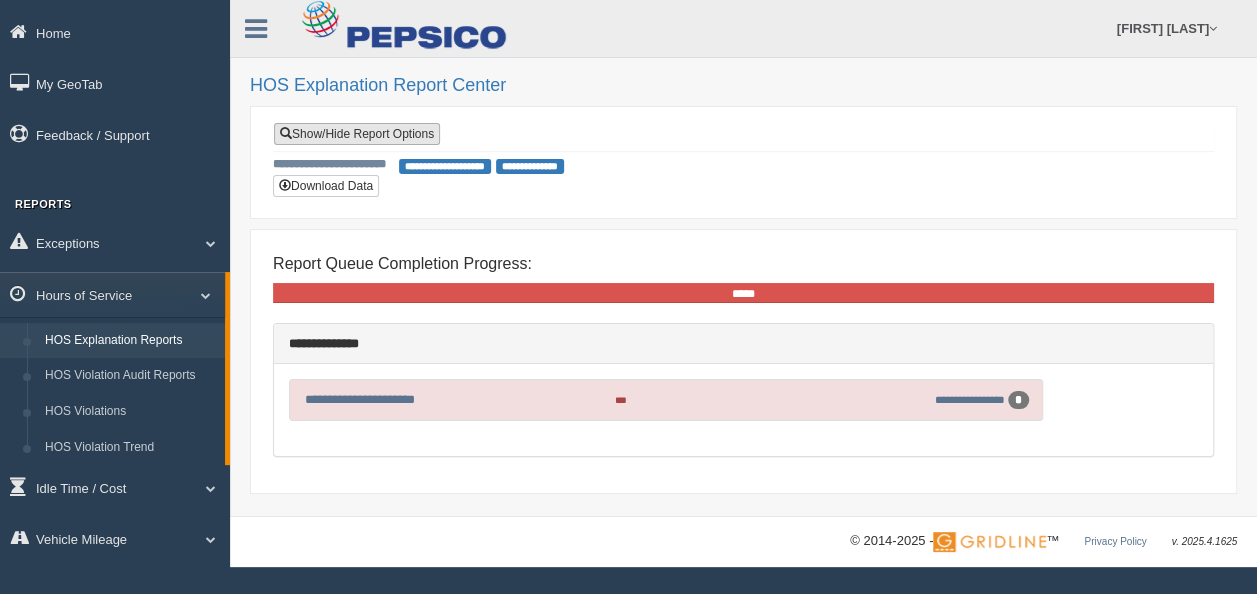 click on "Show/Hide Report Options" at bounding box center [357, 134] 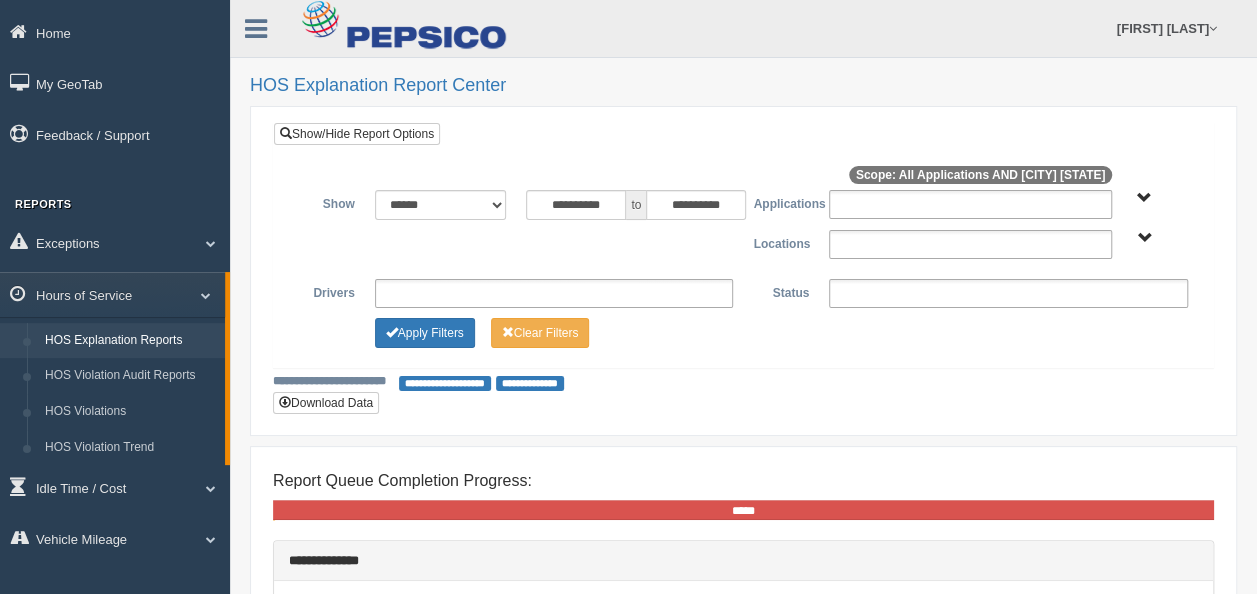 type 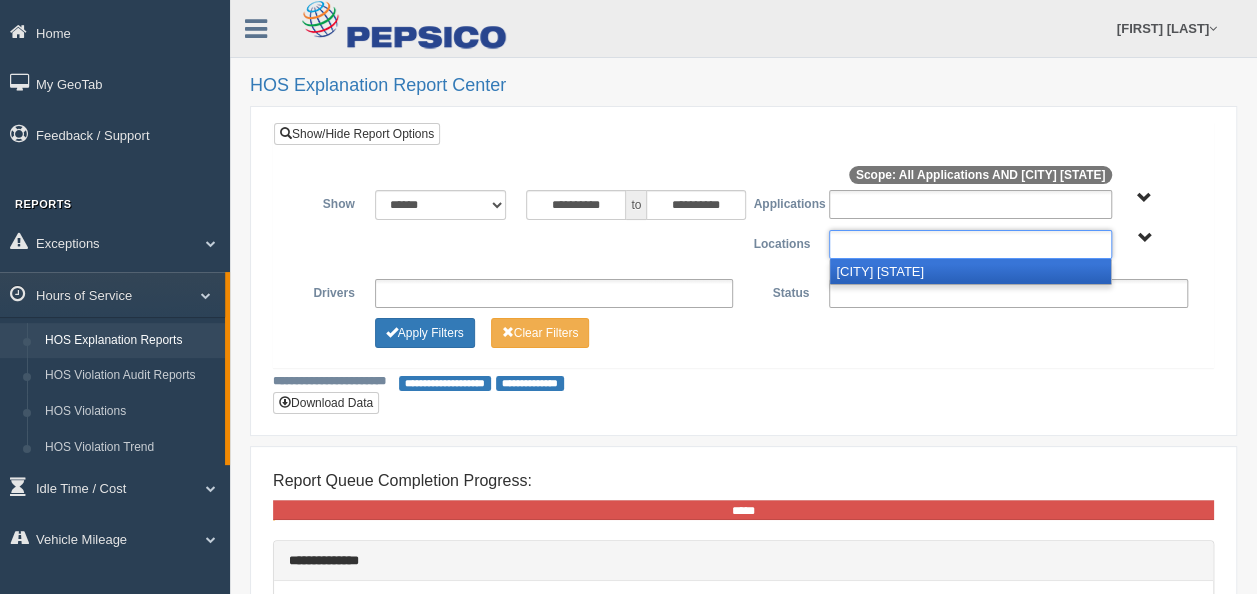click on "[CITY] [STATE] C$" at bounding box center [970, 271] 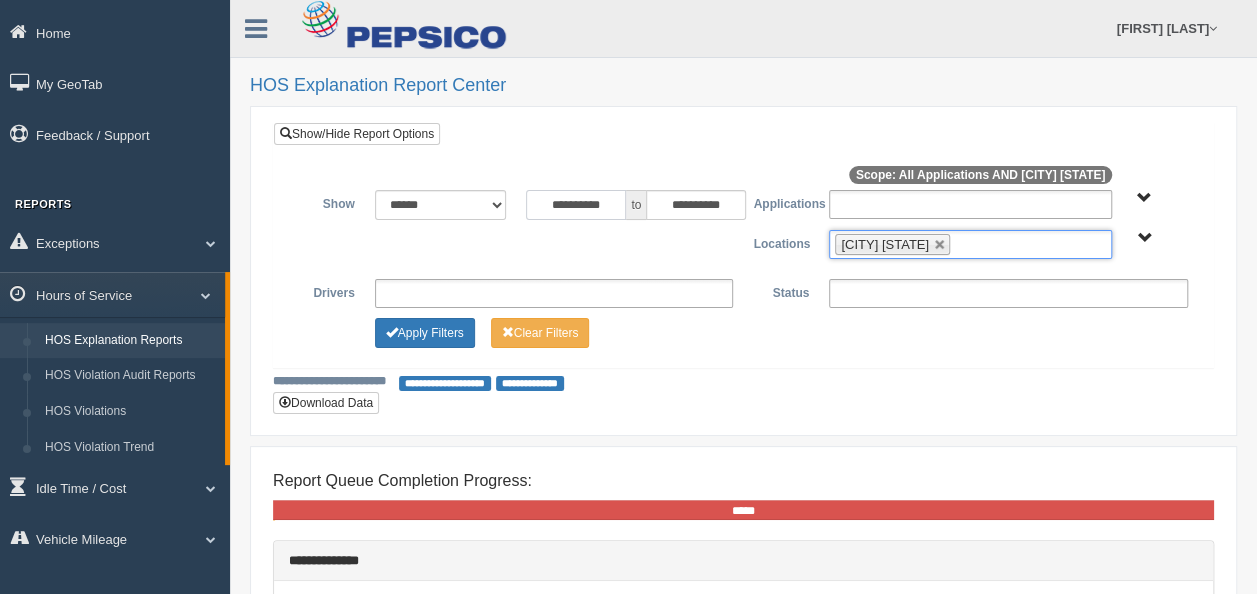 click on "**********" at bounding box center (576, 205) 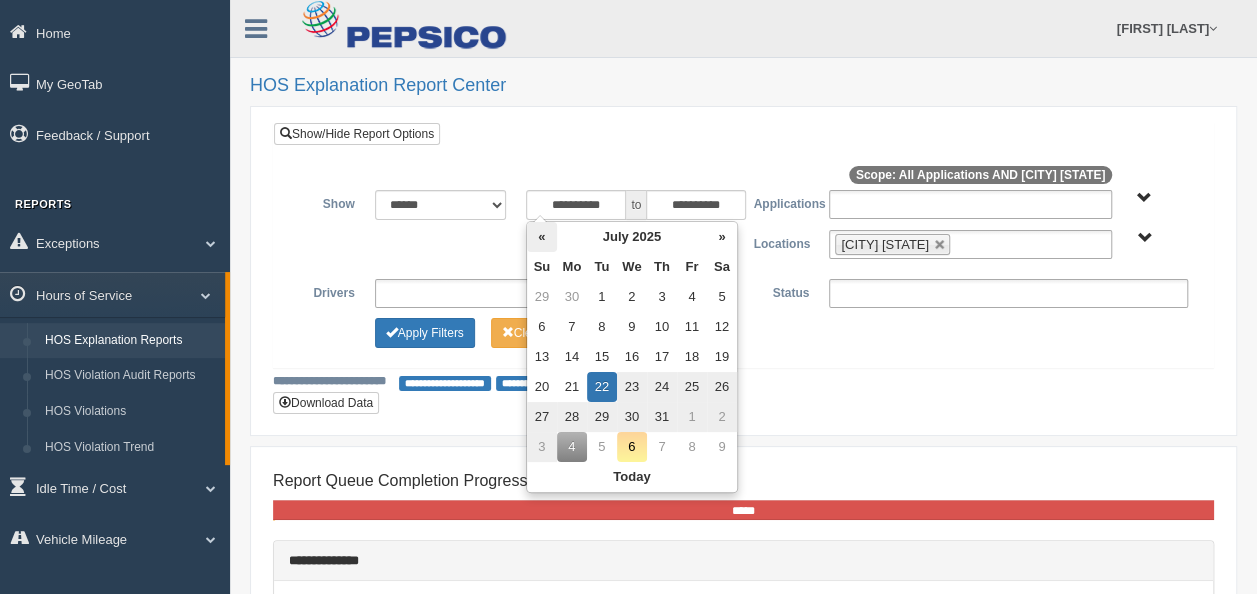 click on "«" at bounding box center [542, 237] 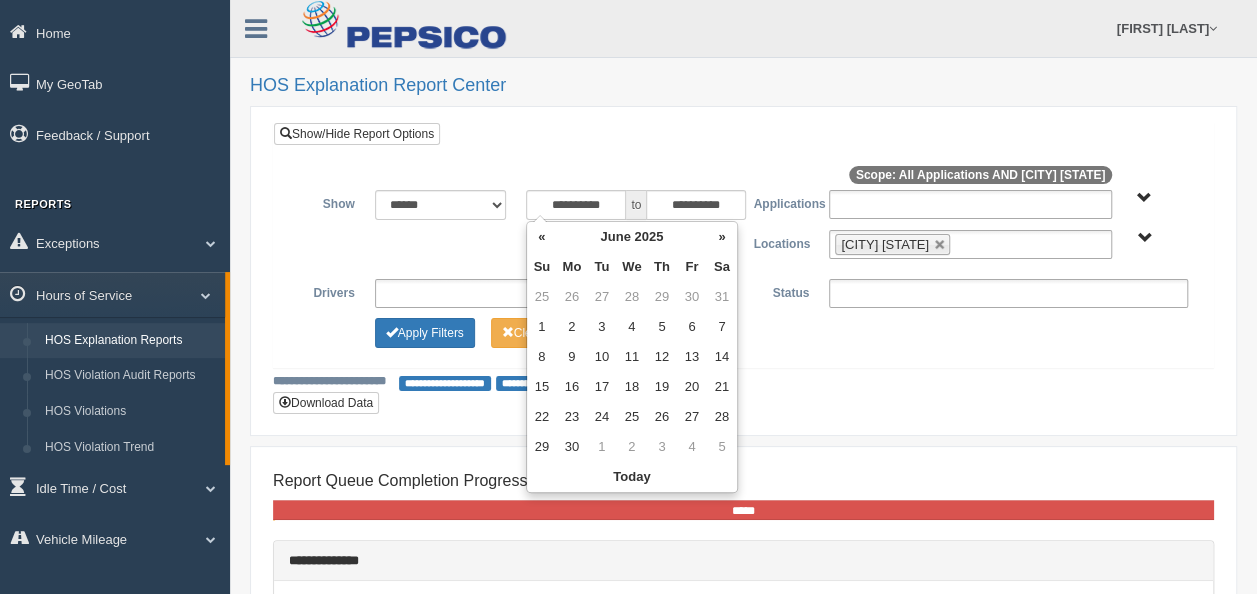 click on "«" at bounding box center [542, 237] 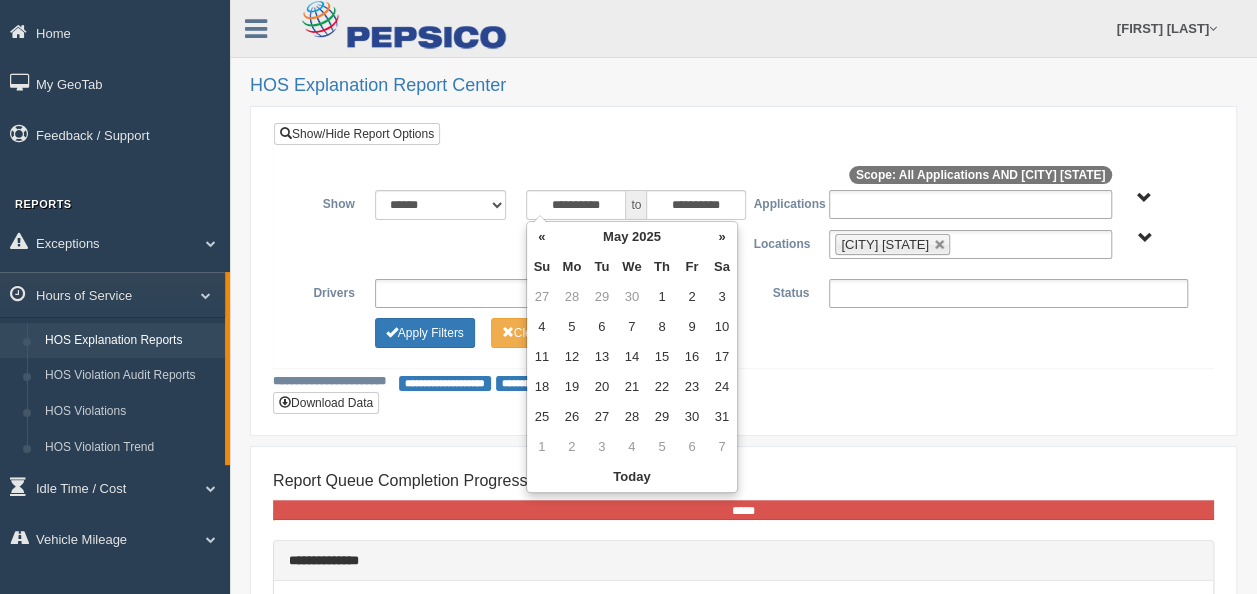 click on "«" at bounding box center [542, 237] 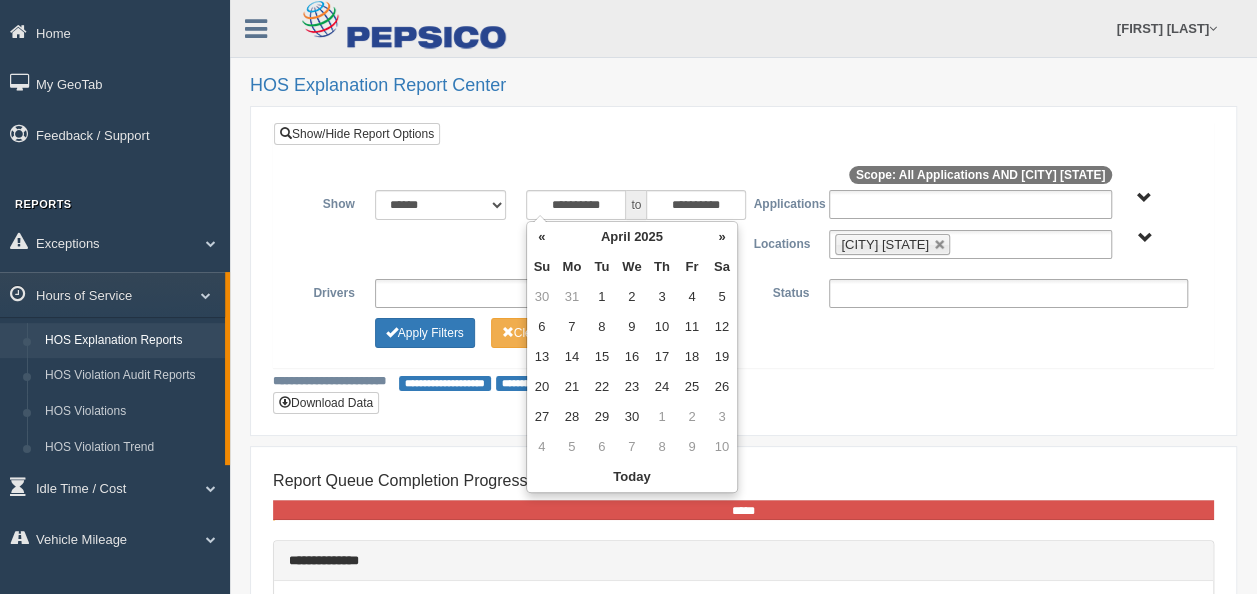 click on "«" at bounding box center (542, 237) 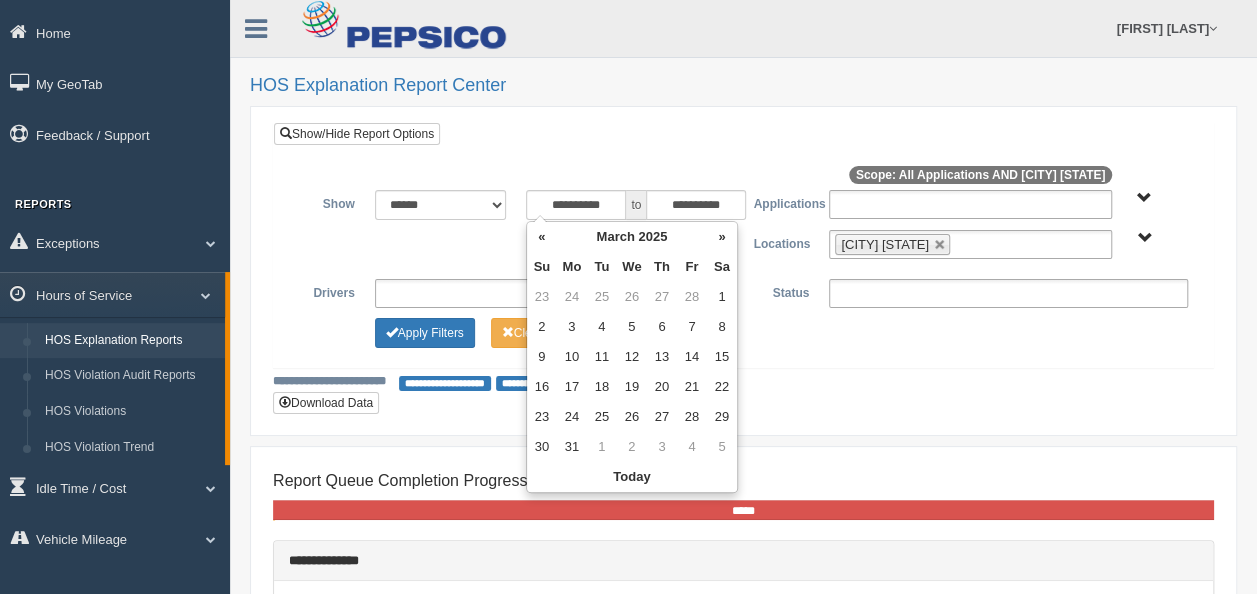 click on "«" at bounding box center (542, 237) 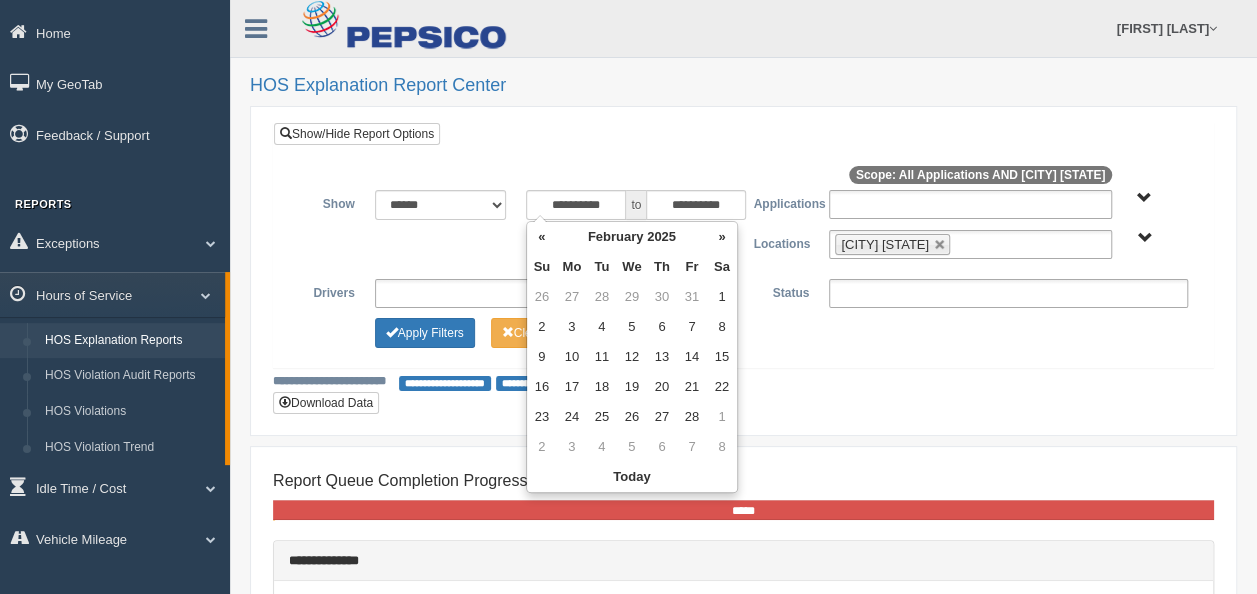 click on "«" at bounding box center (542, 237) 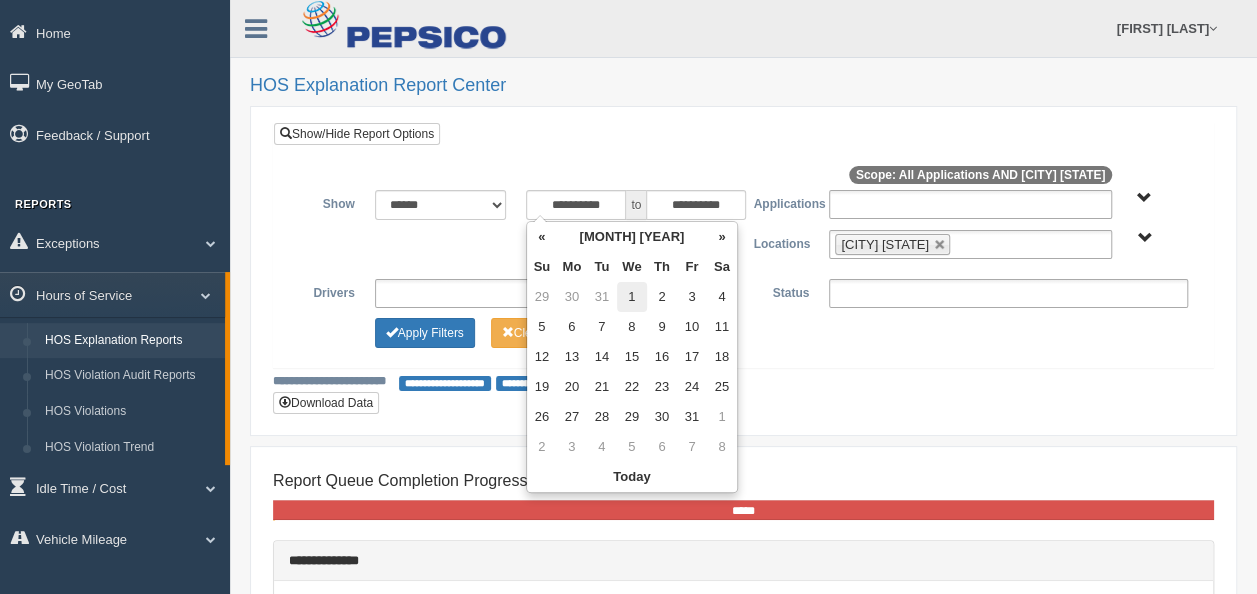 click on "1" at bounding box center (632, 297) 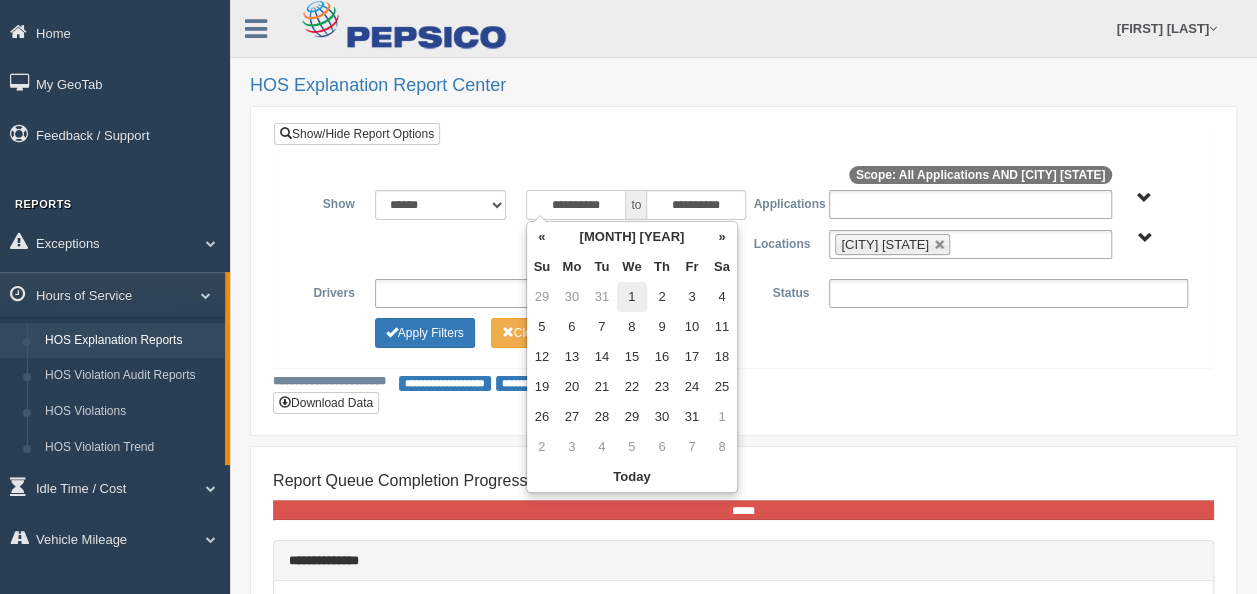 type on "**********" 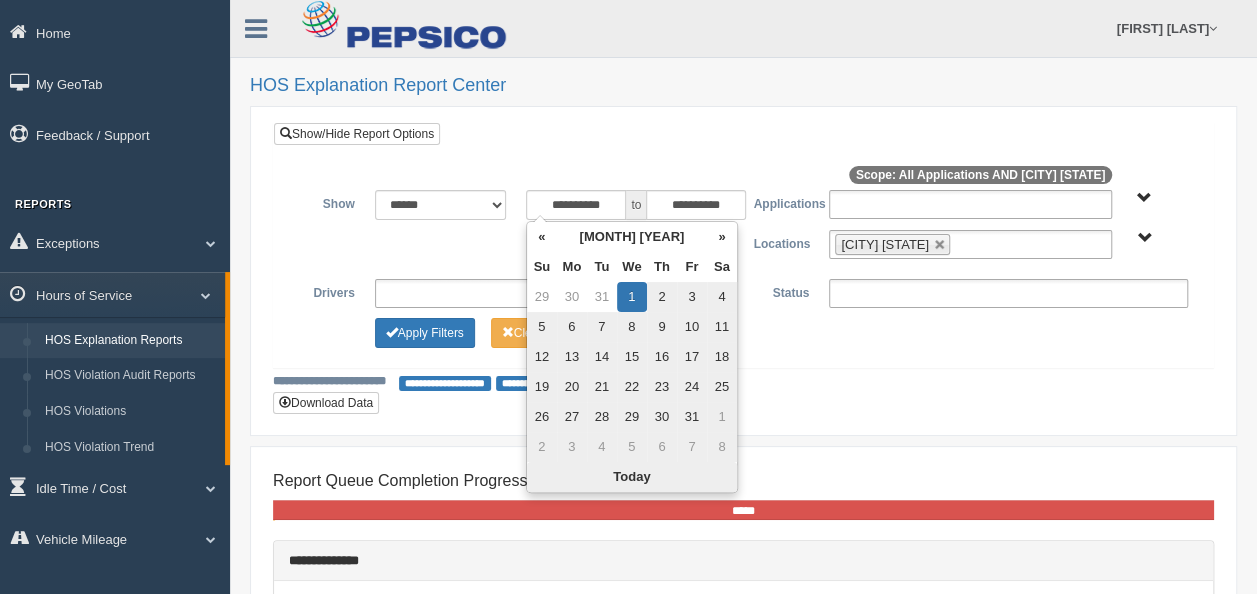 click on "Today" at bounding box center (632, 477) 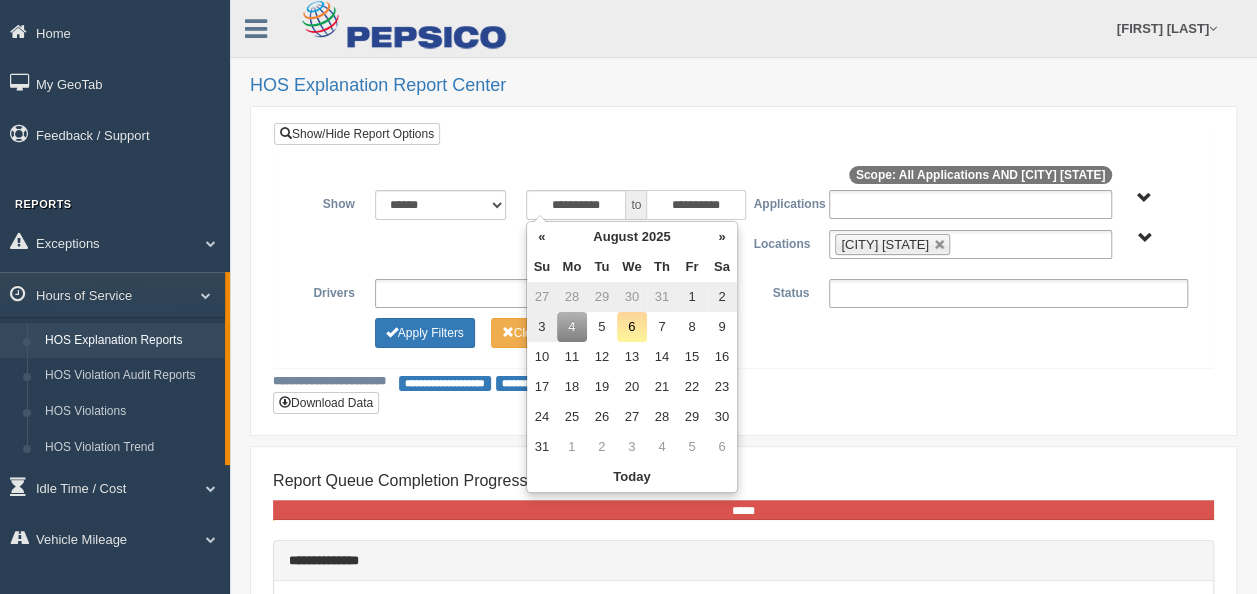 click on "**********" at bounding box center (696, 205) 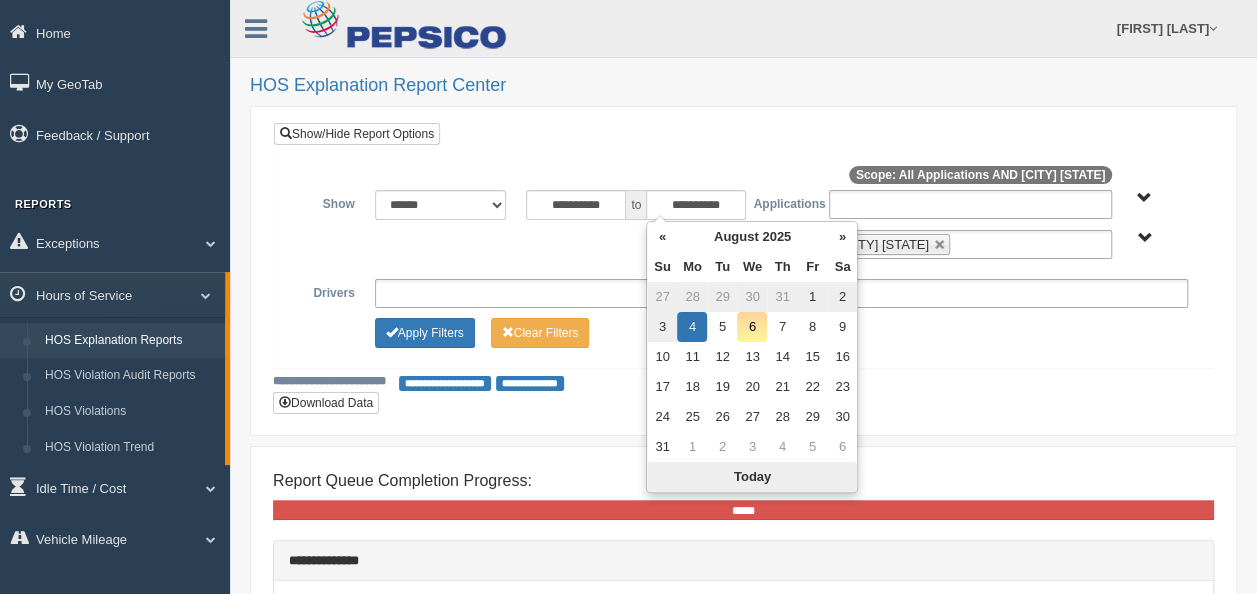 click on "Today" at bounding box center (752, 477) 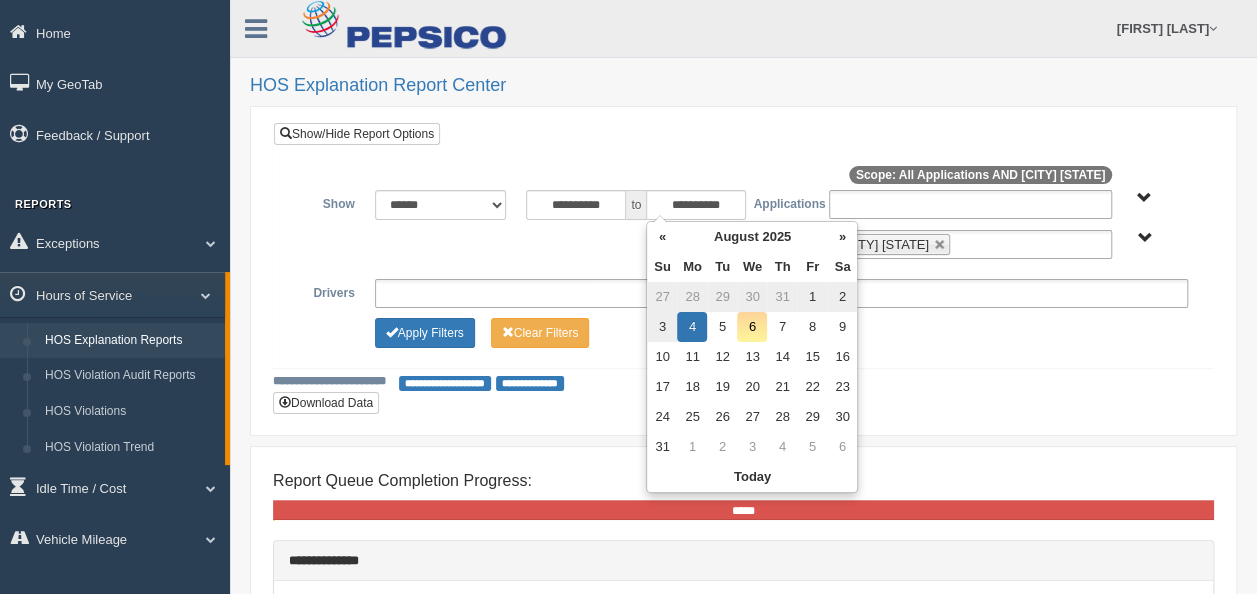 click on "**********" at bounding box center (743, 271) 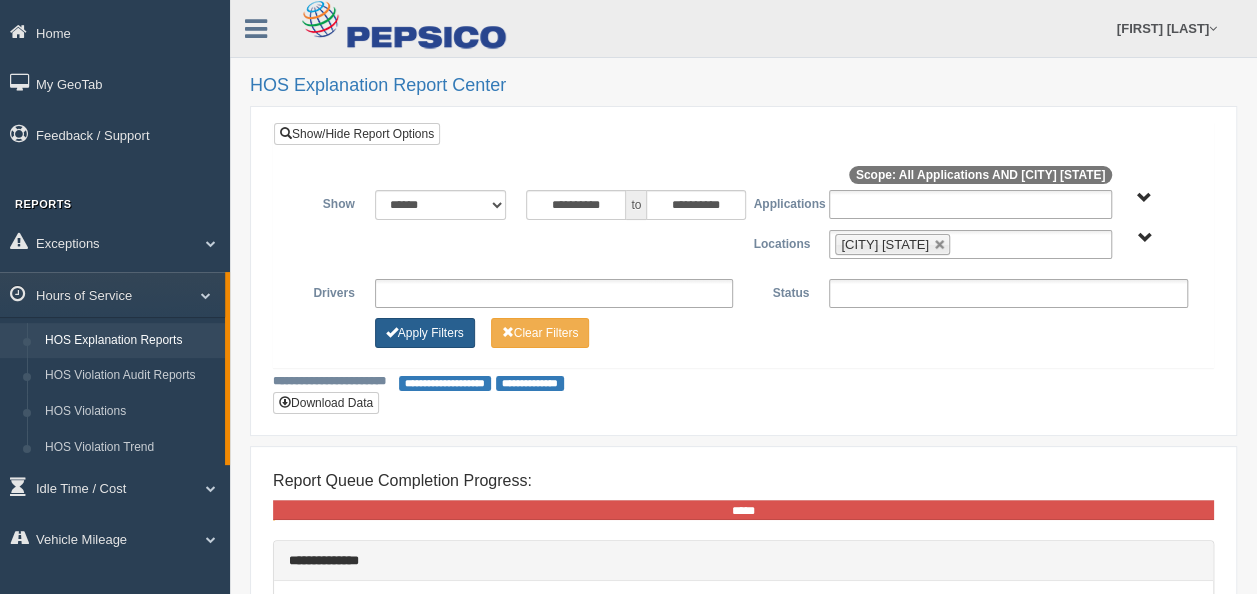 click on "Apply Filters" at bounding box center (425, 333) 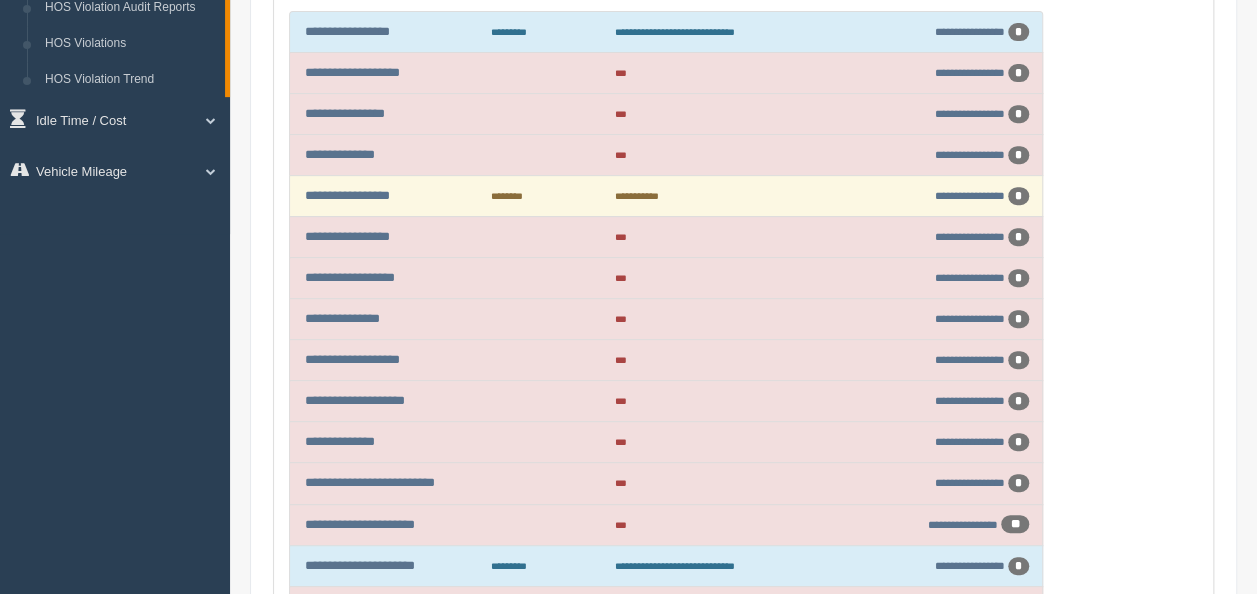 scroll, scrollTop: 400, scrollLeft: 0, axis: vertical 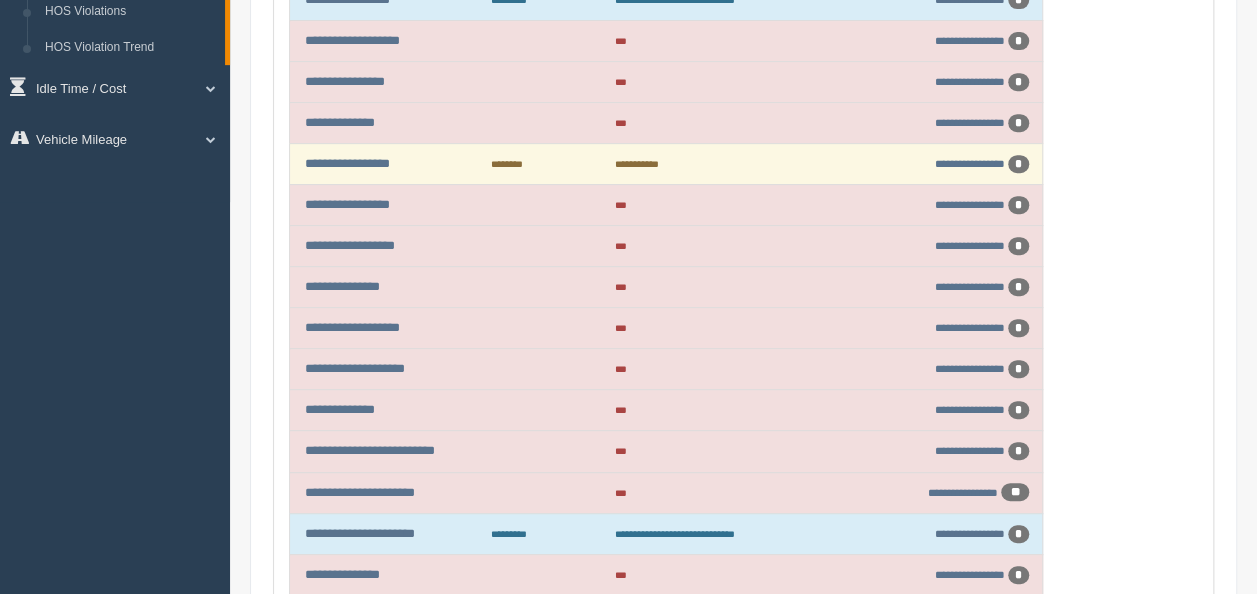 click on "*" at bounding box center (1018, 205) 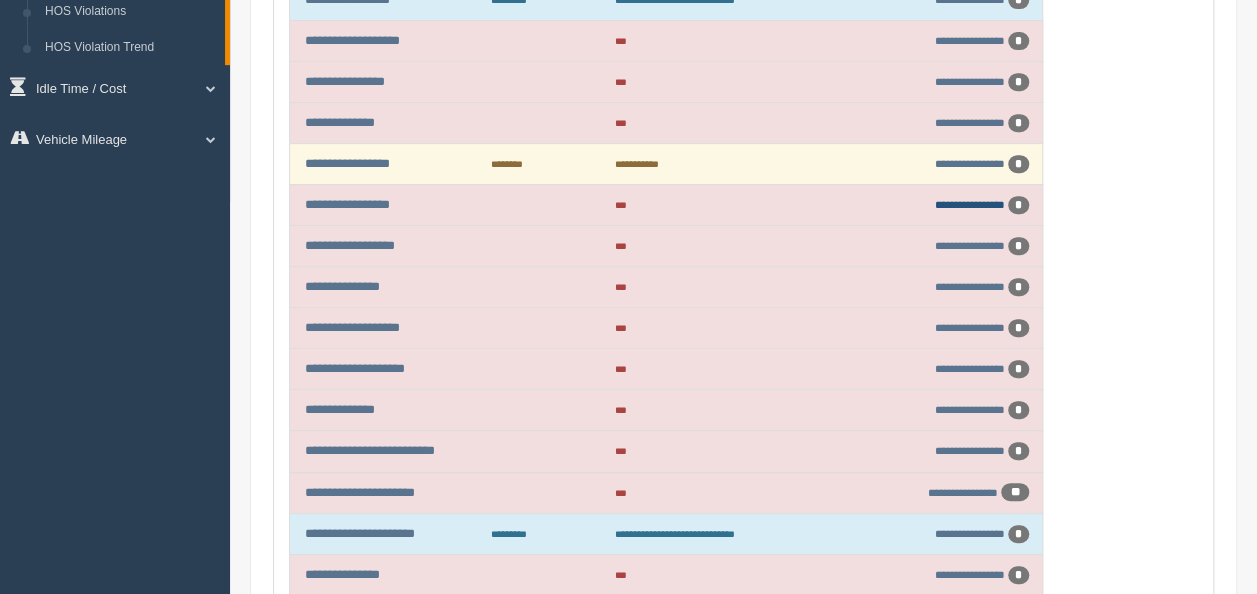 click on "**********" at bounding box center (970, 204) 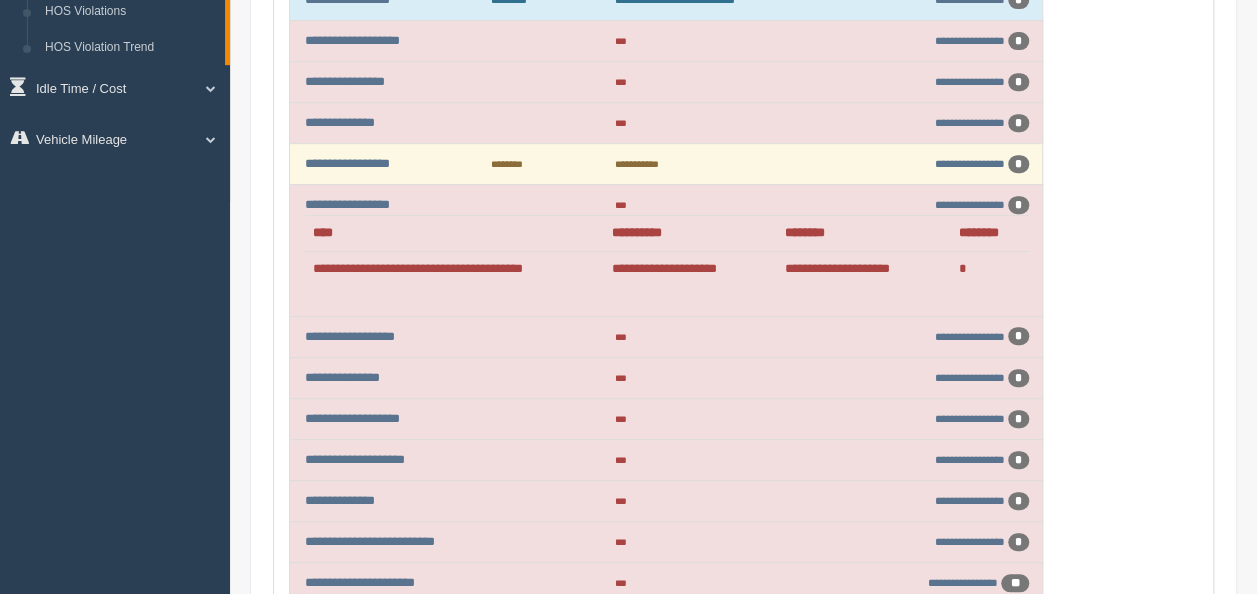 click on "**********" at bounding box center (864, 268) 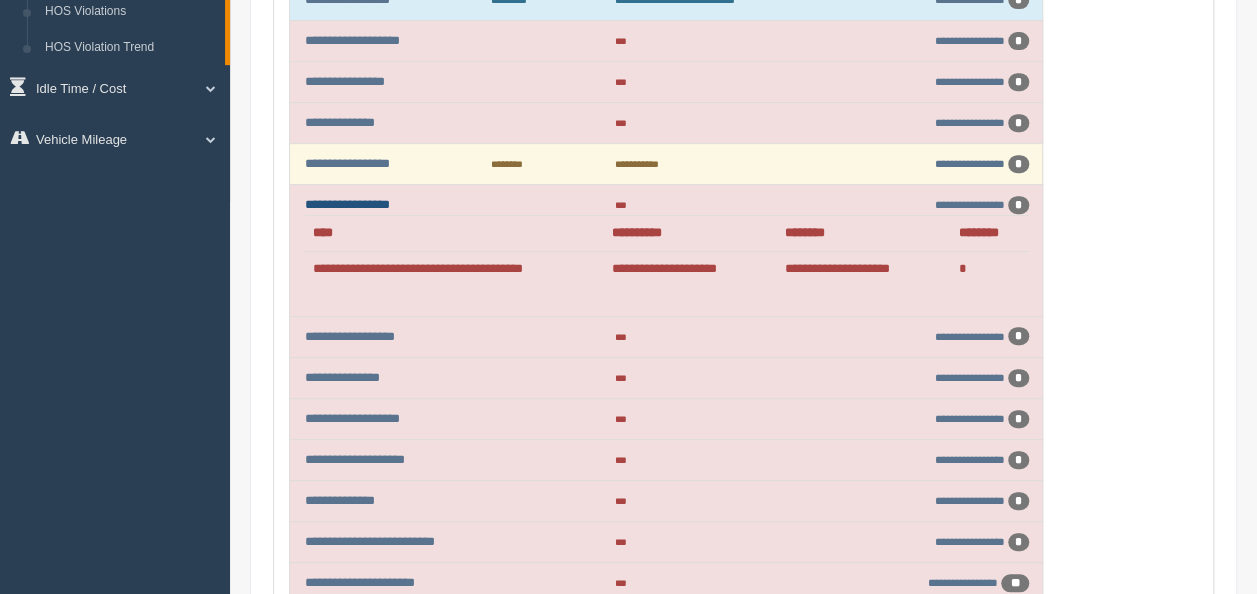 click on "**********" at bounding box center (347, 204) 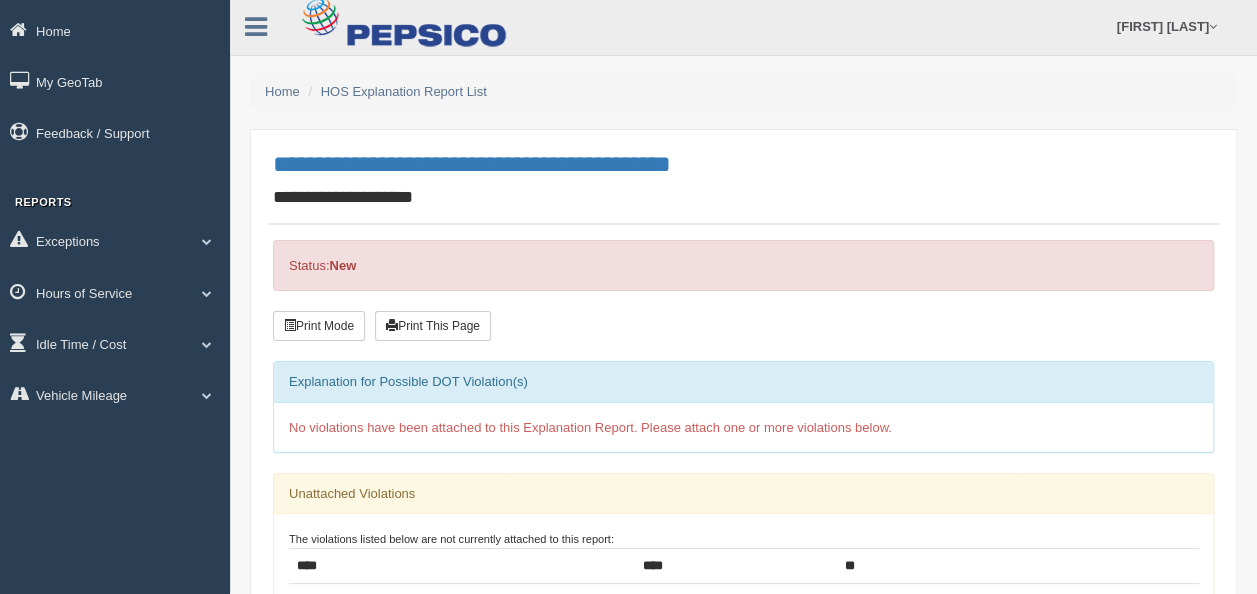 scroll, scrollTop: 0, scrollLeft: 0, axis: both 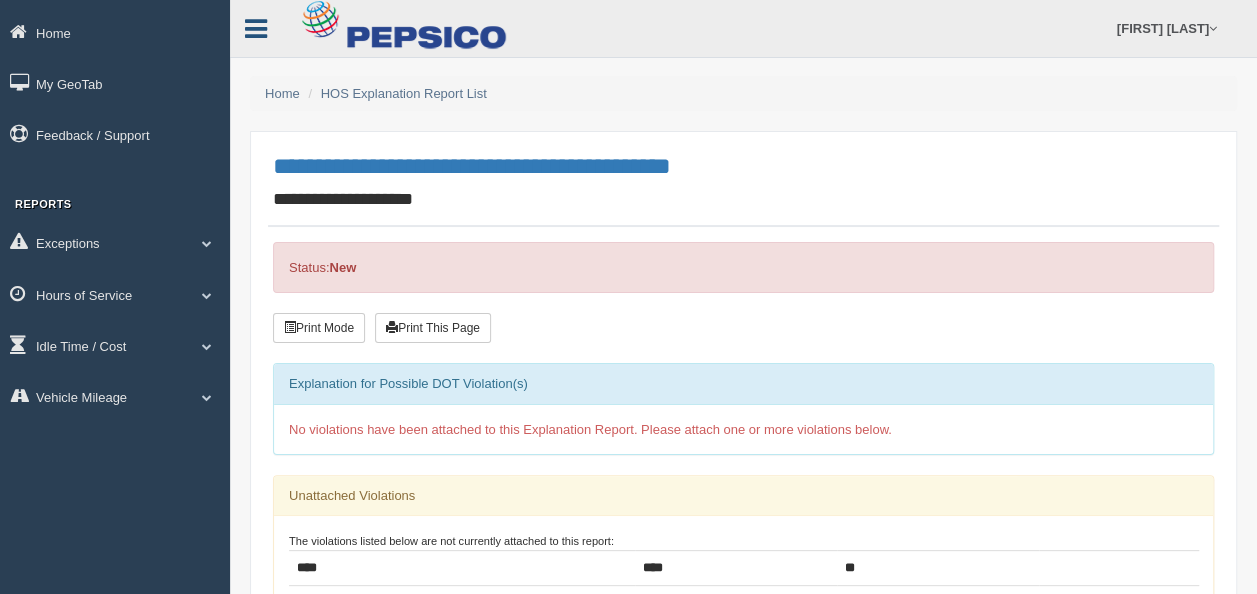 click at bounding box center (256, 29) 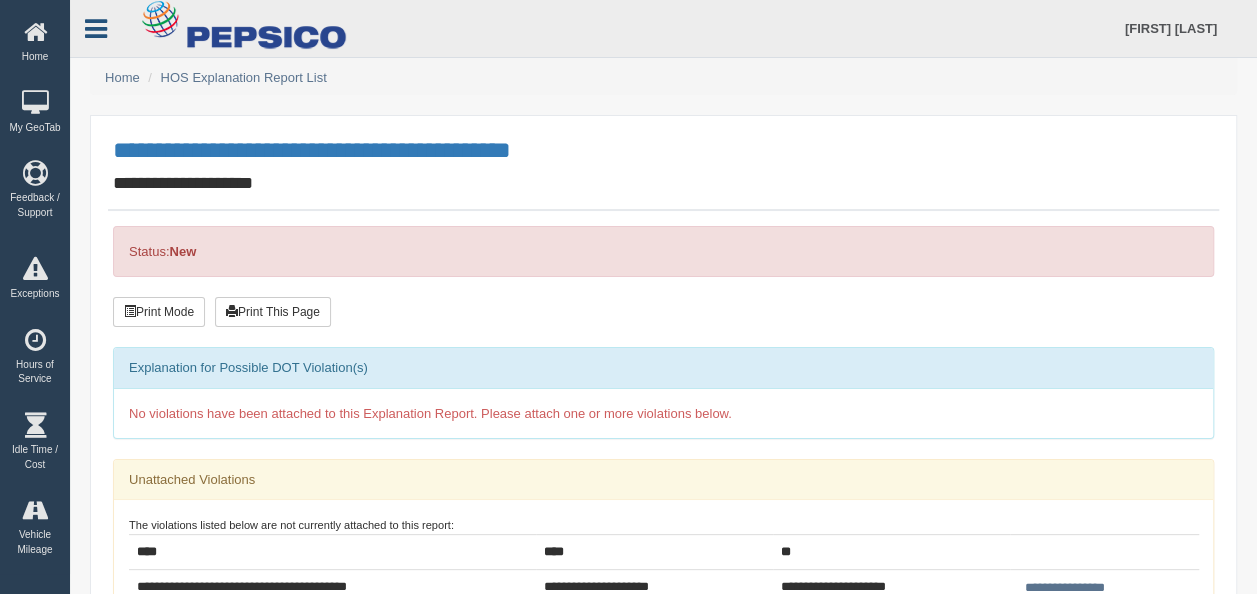 click at bounding box center [96, 26] 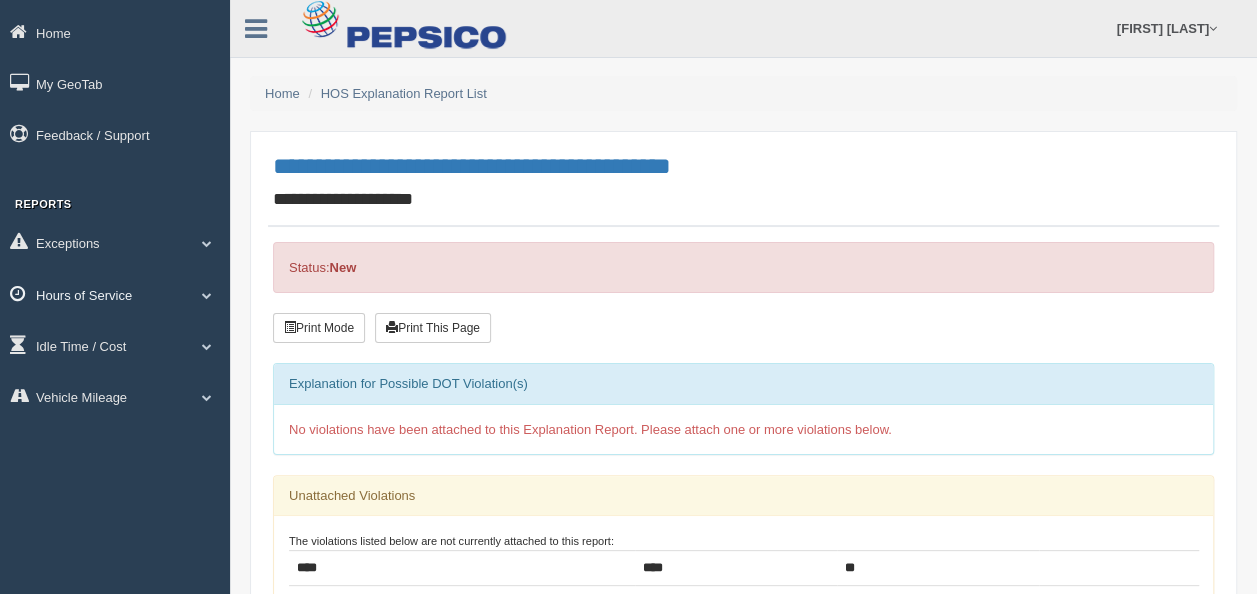 click on "Hours of Service" at bounding box center (115, 294) 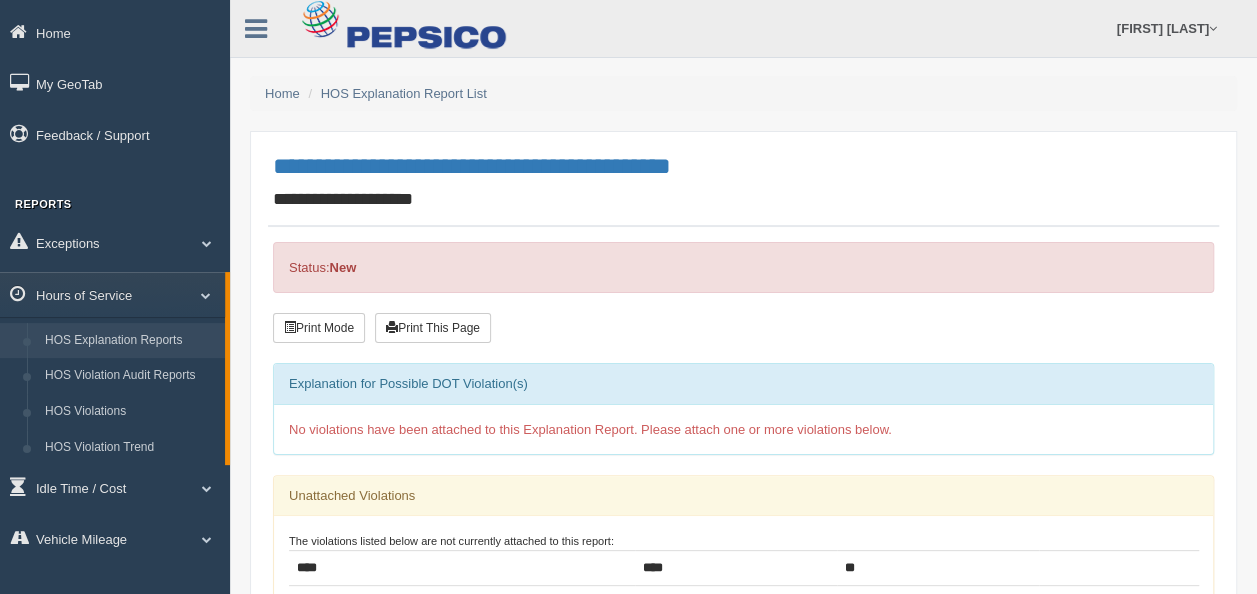 click on "HOS Explanation Reports" at bounding box center [130, 341] 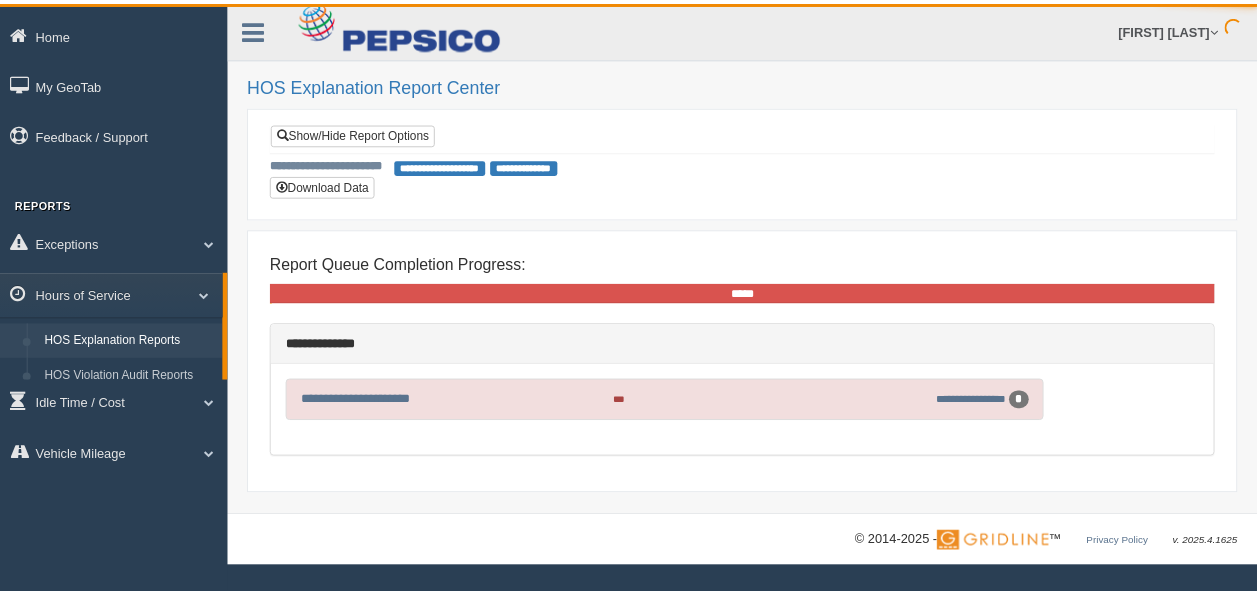 scroll, scrollTop: 0, scrollLeft: 0, axis: both 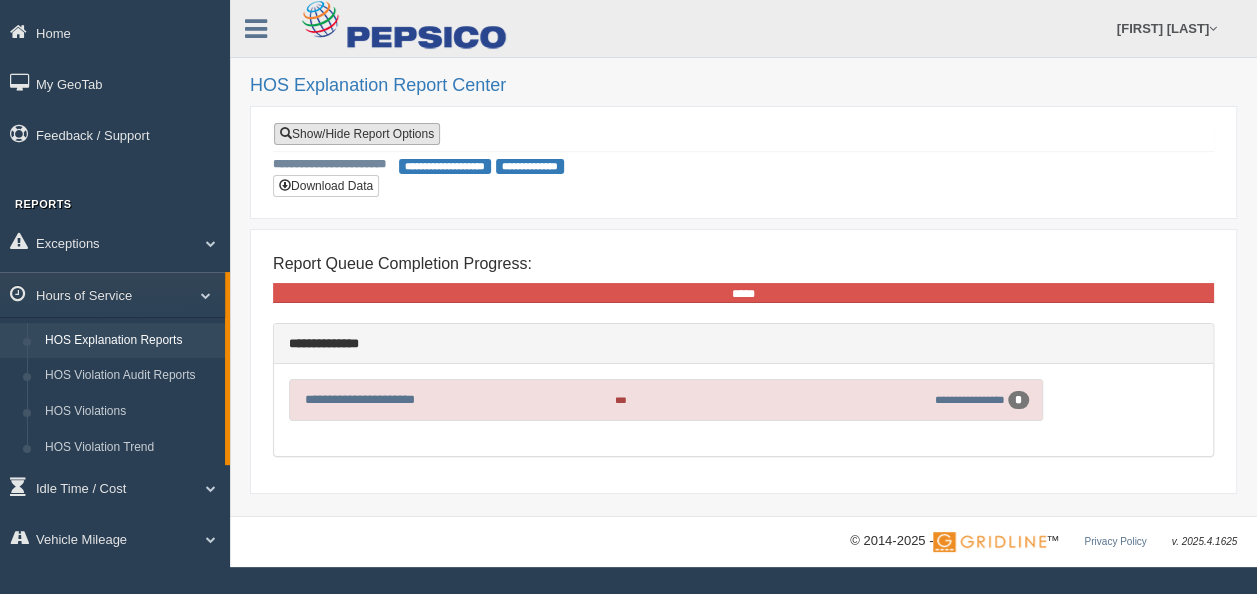 click on "Show/Hide Report Options" at bounding box center [357, 134] 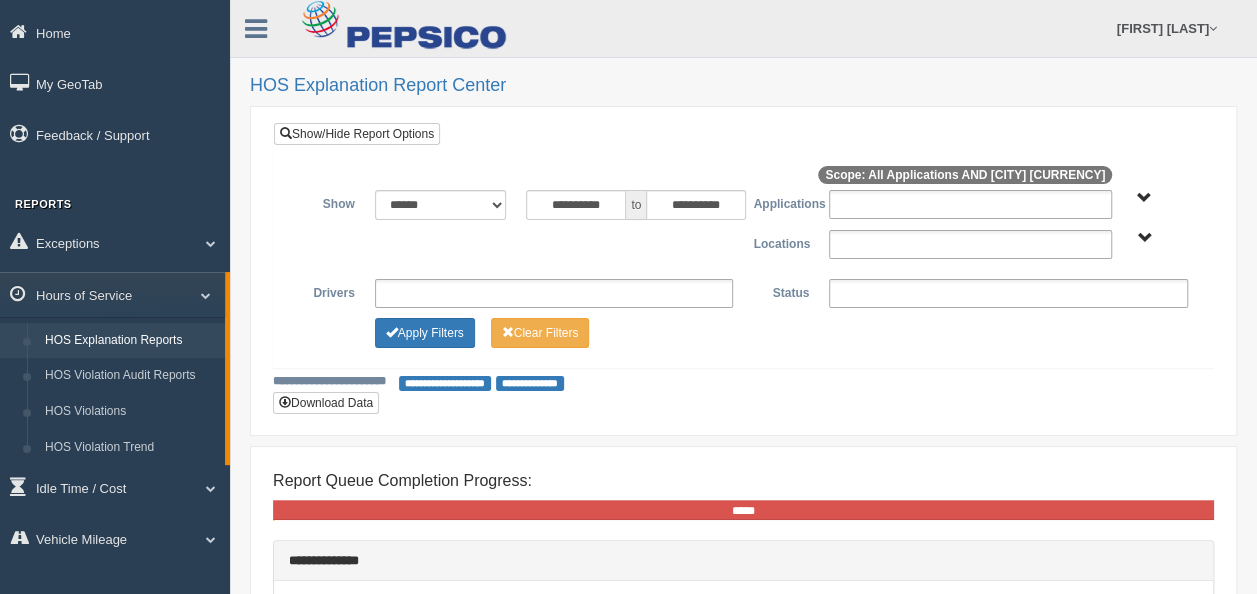 type 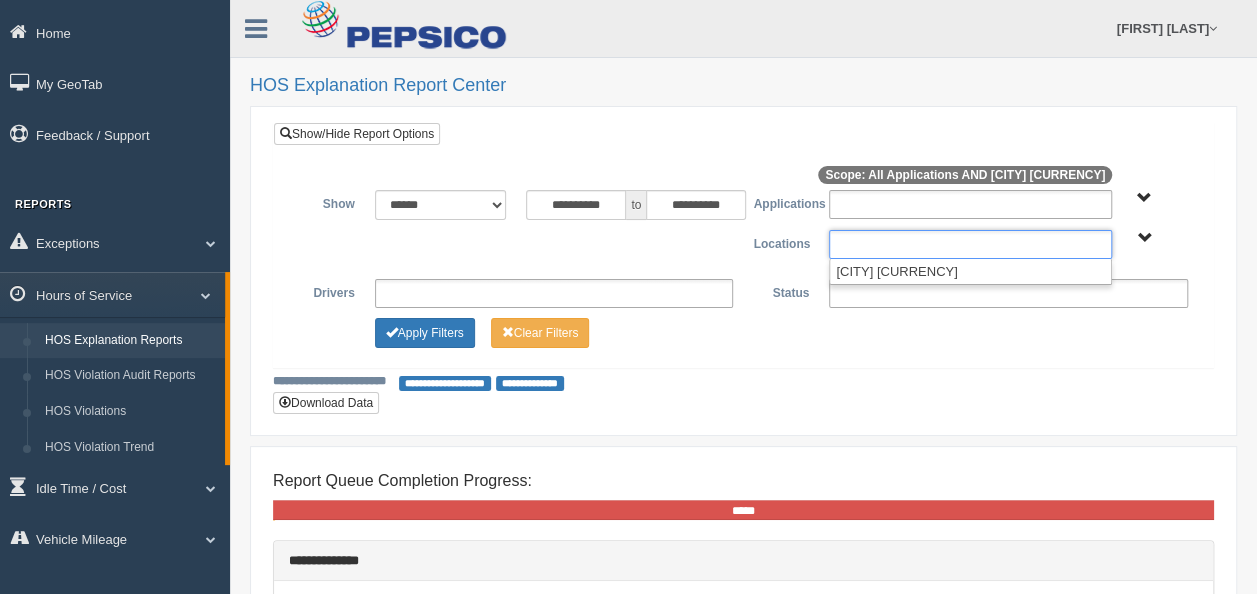 type 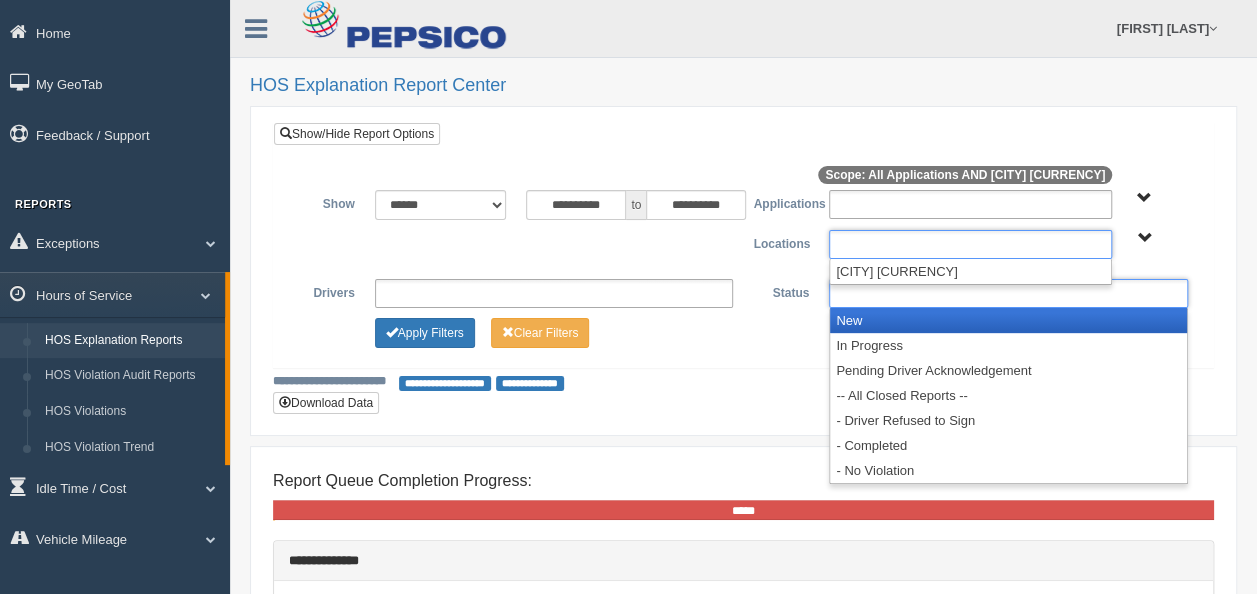 click at bounding box center (1008, 293) 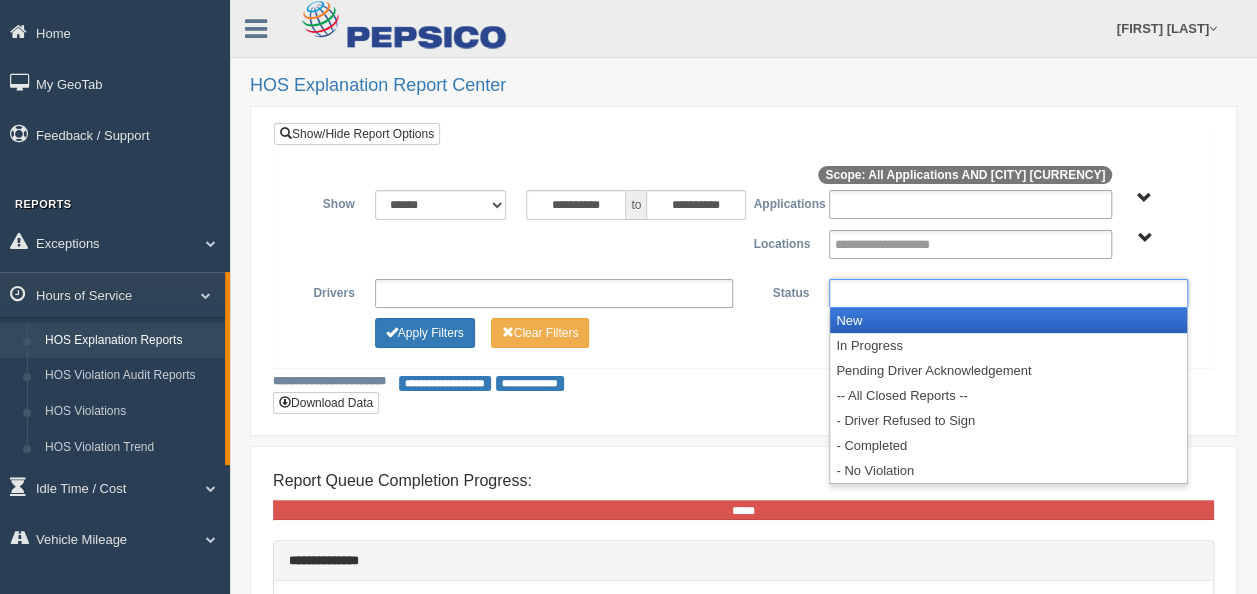 type 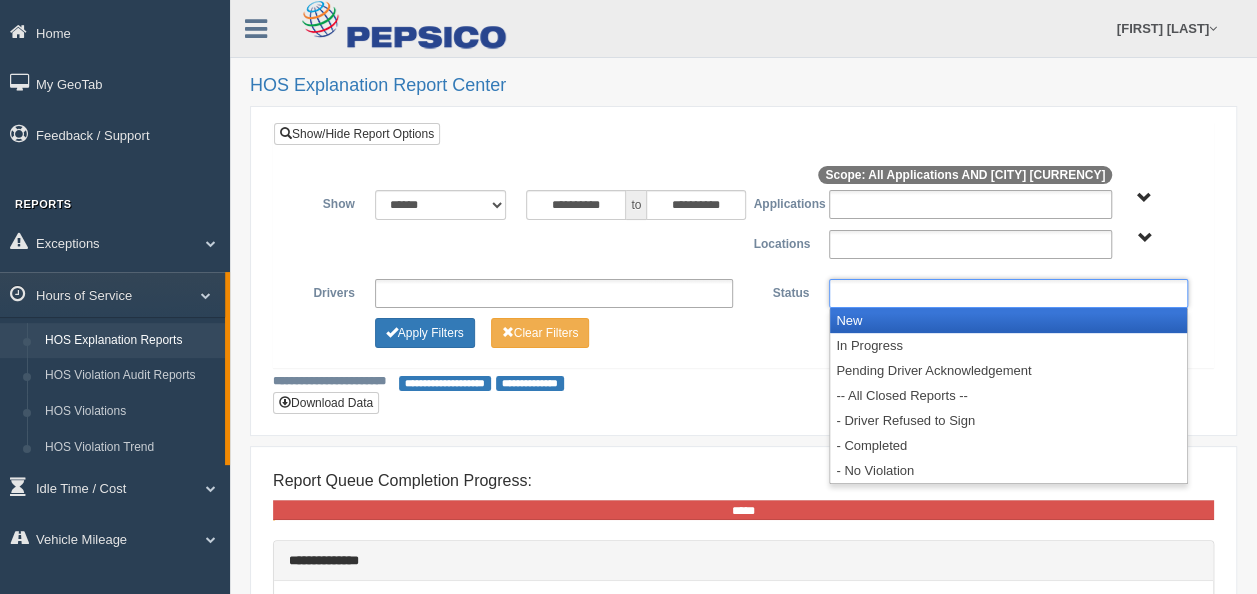 type on "**********" 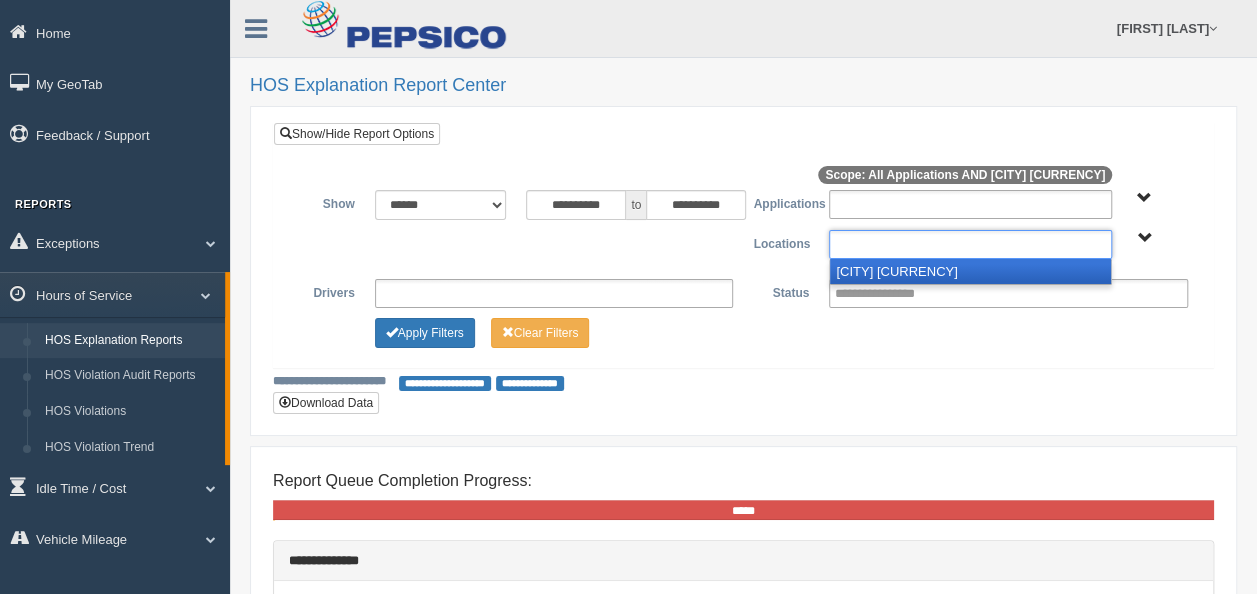 click on "[CITY] [STATE] [CURRENCY]" at bounding box center (970, 271) 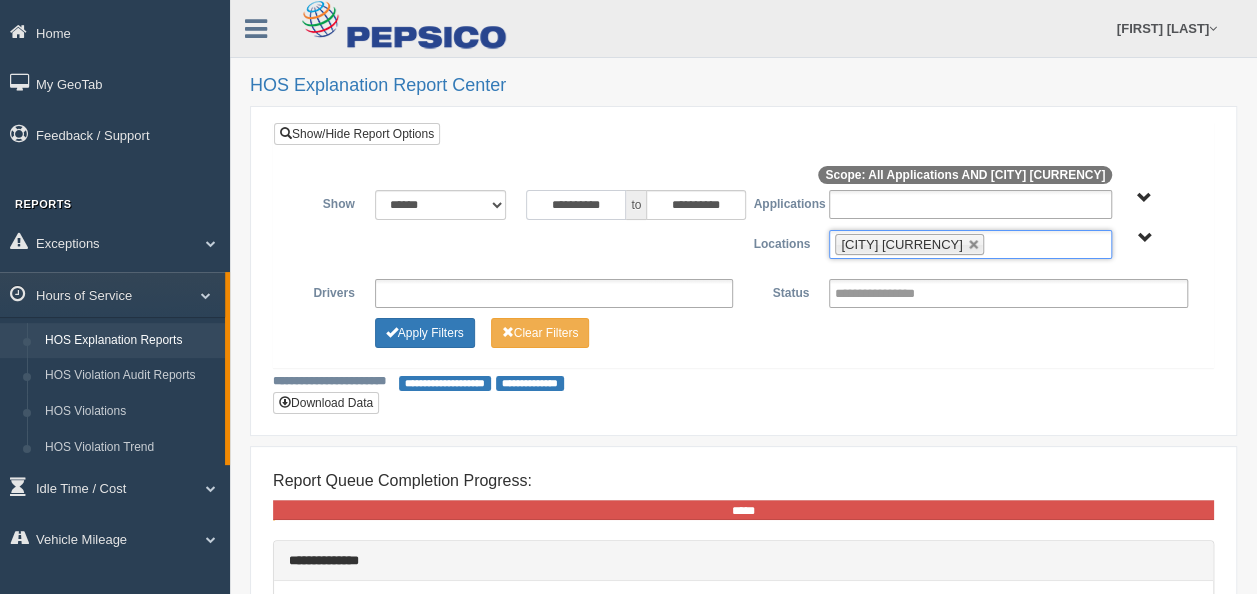 click on "**********" at bounding box center [576, 205] 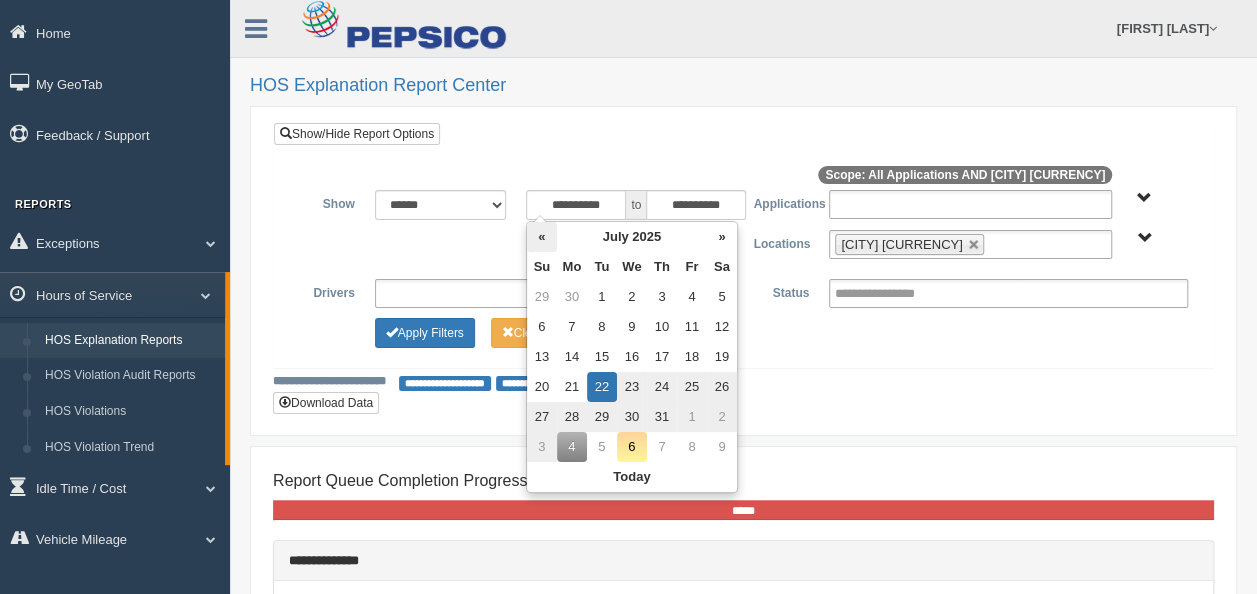 click on "«" at bounding box center [542, 237] 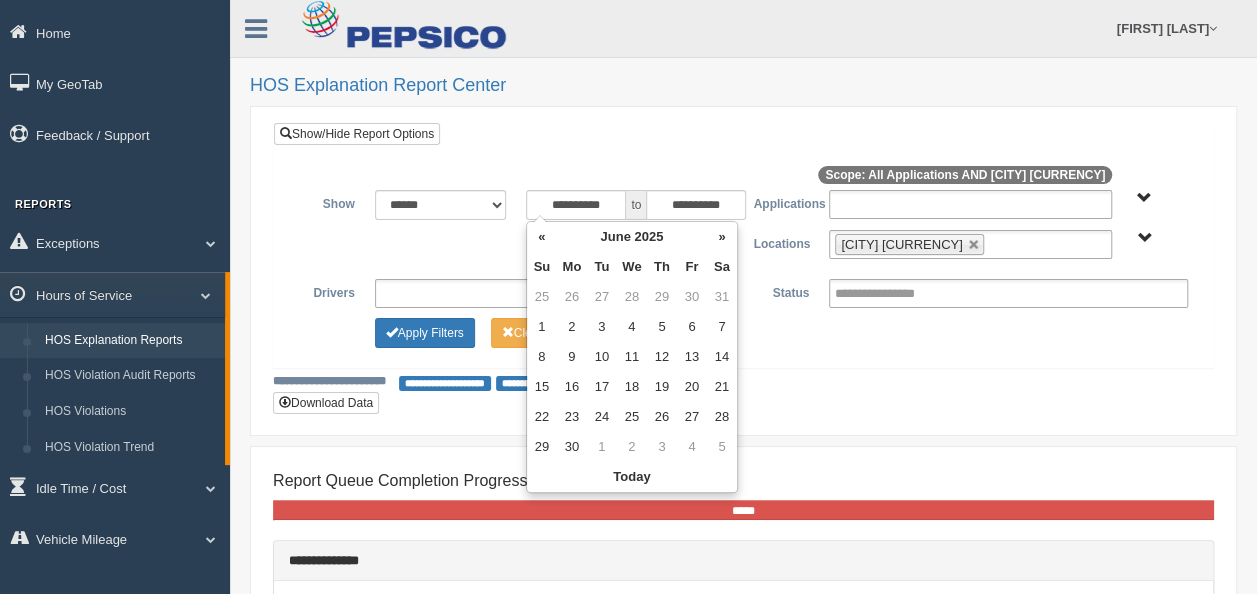 click on "«" at bounding box center (542, 237) 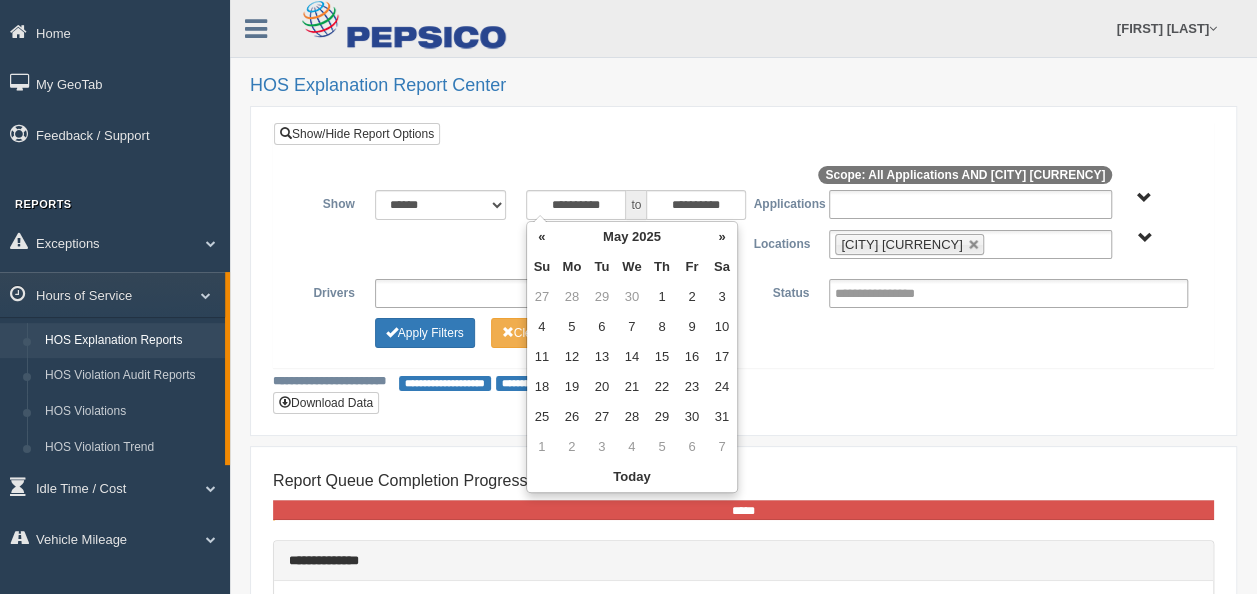 click on "«" at bounding box center [542, 237] 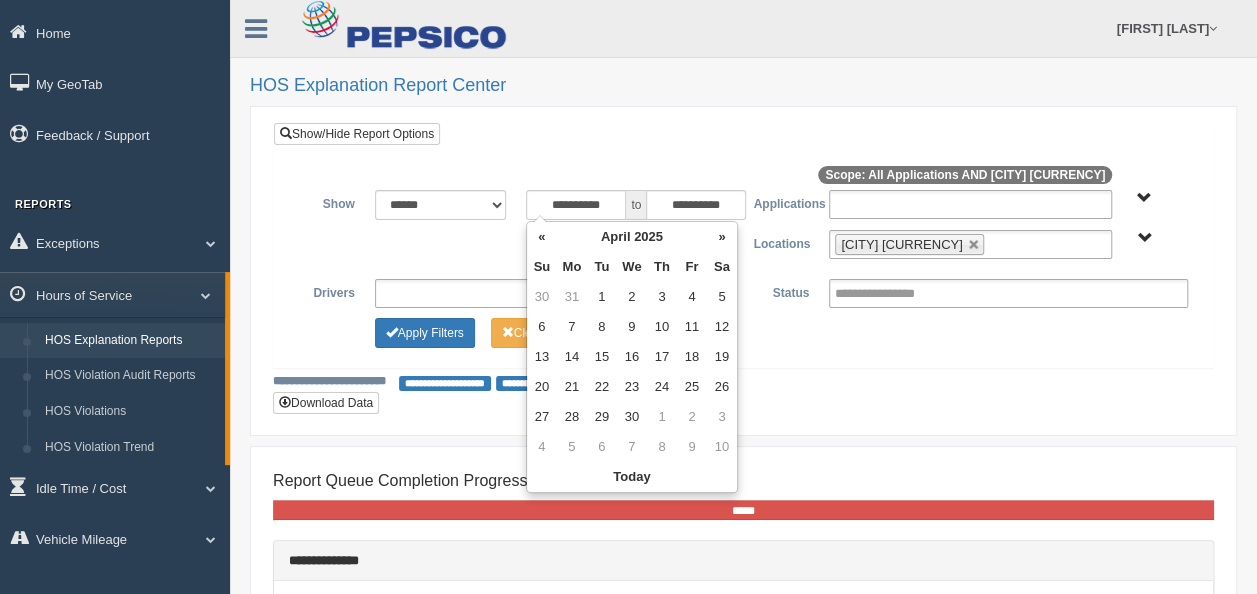 click on "«" at bounding box center (542, 237) 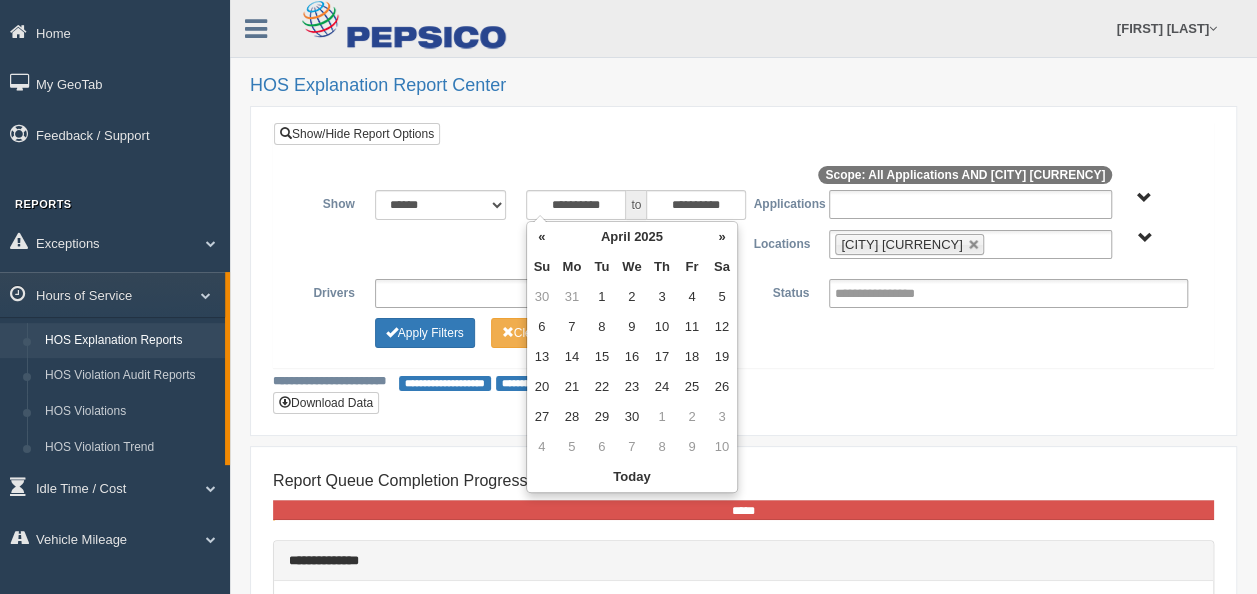 click on "«" at bounding box center (542, 237) 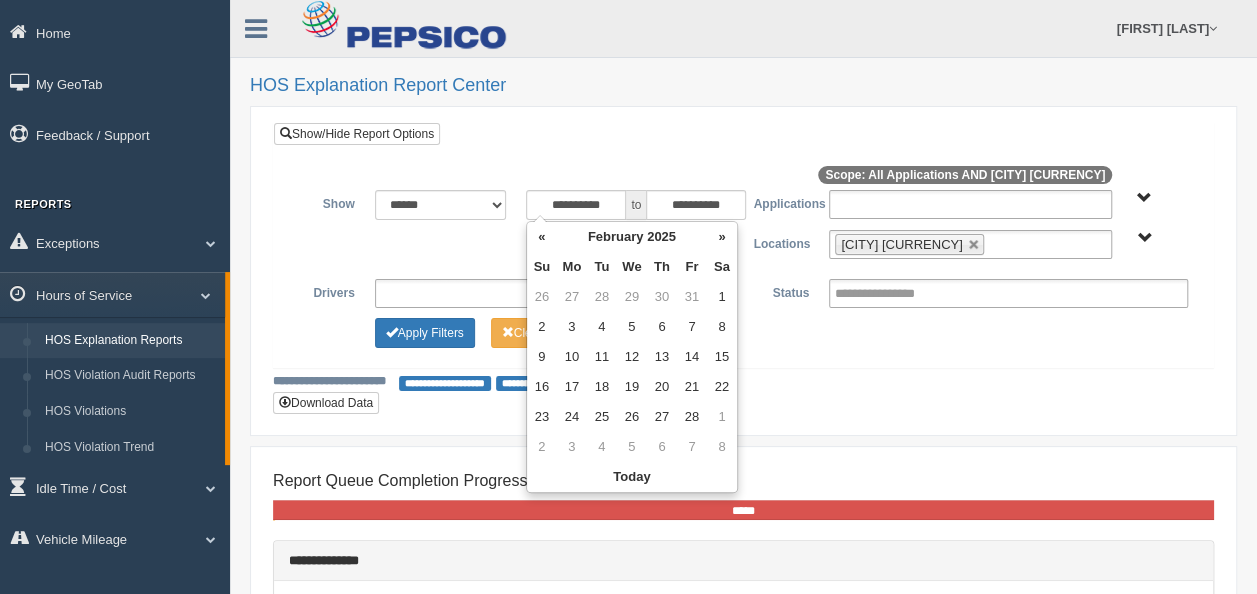 click on "«" at bounding box center (542, 237) 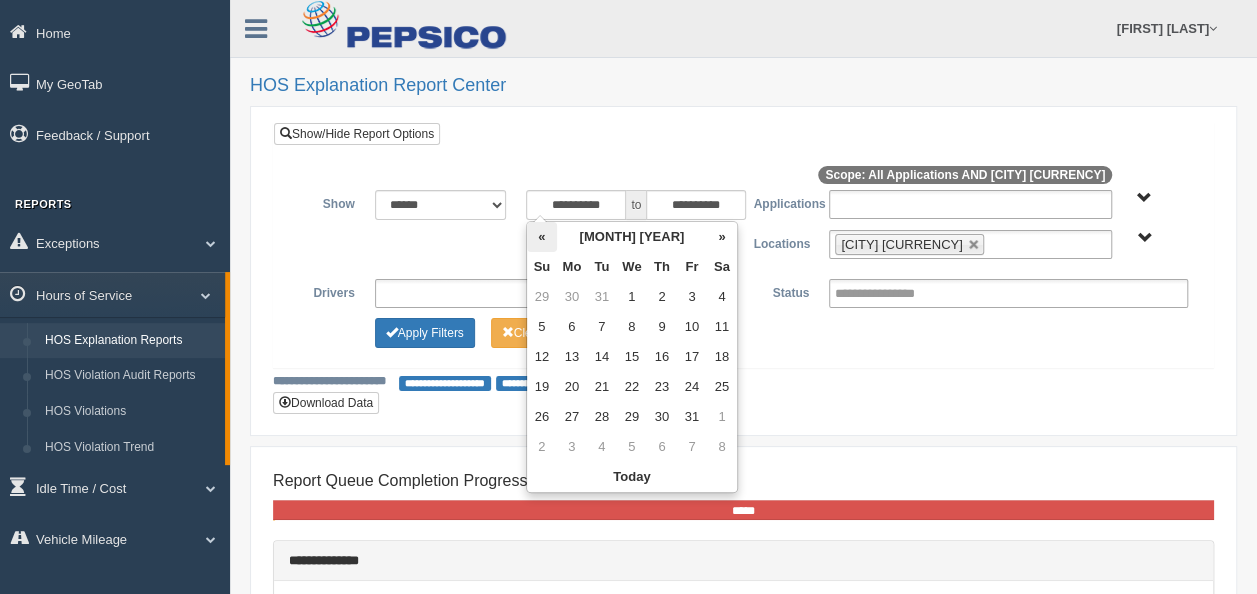 click on "«" at bounding box center (542, 237) 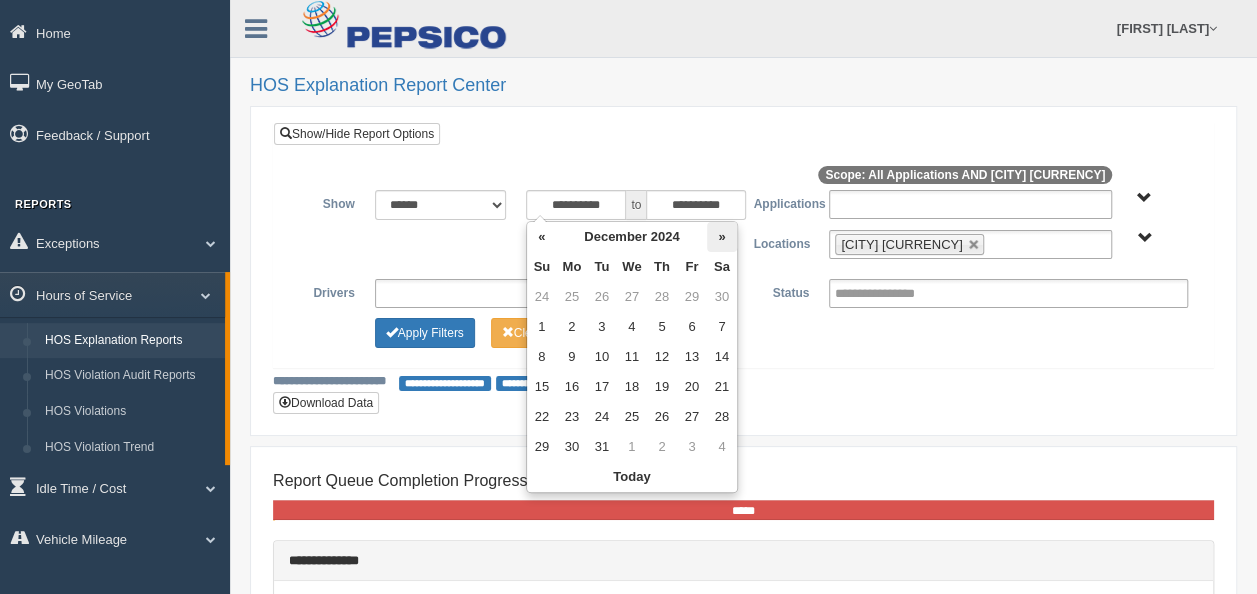 click on "»" at bounding box center [722, 237] 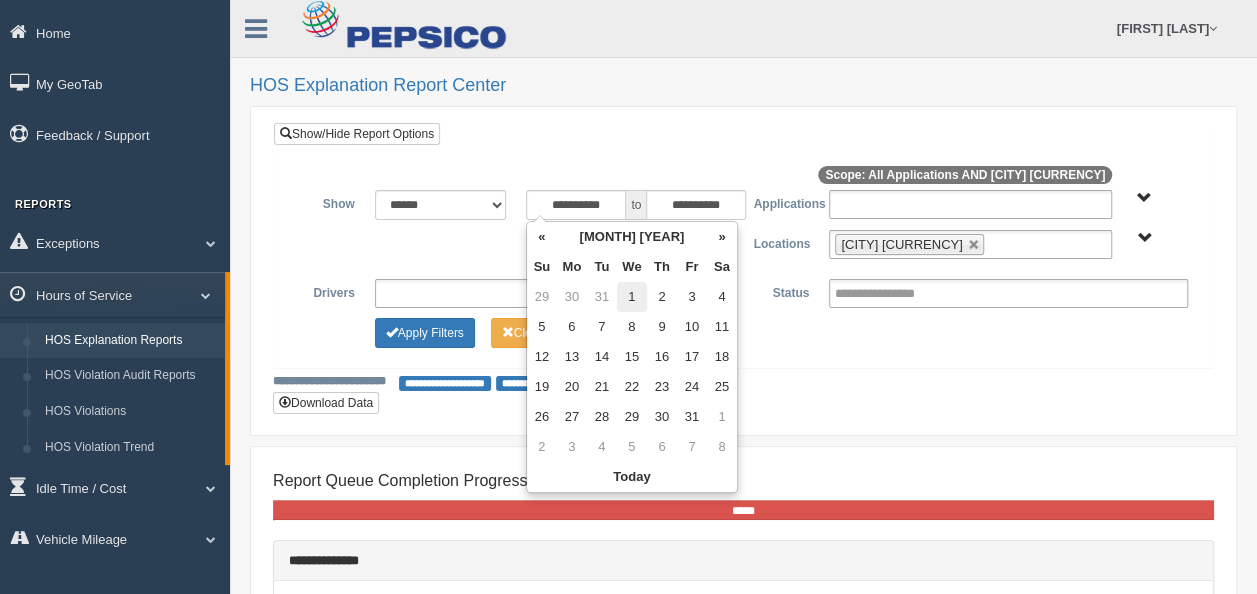 click on "1" at bounding box center [632, 297] 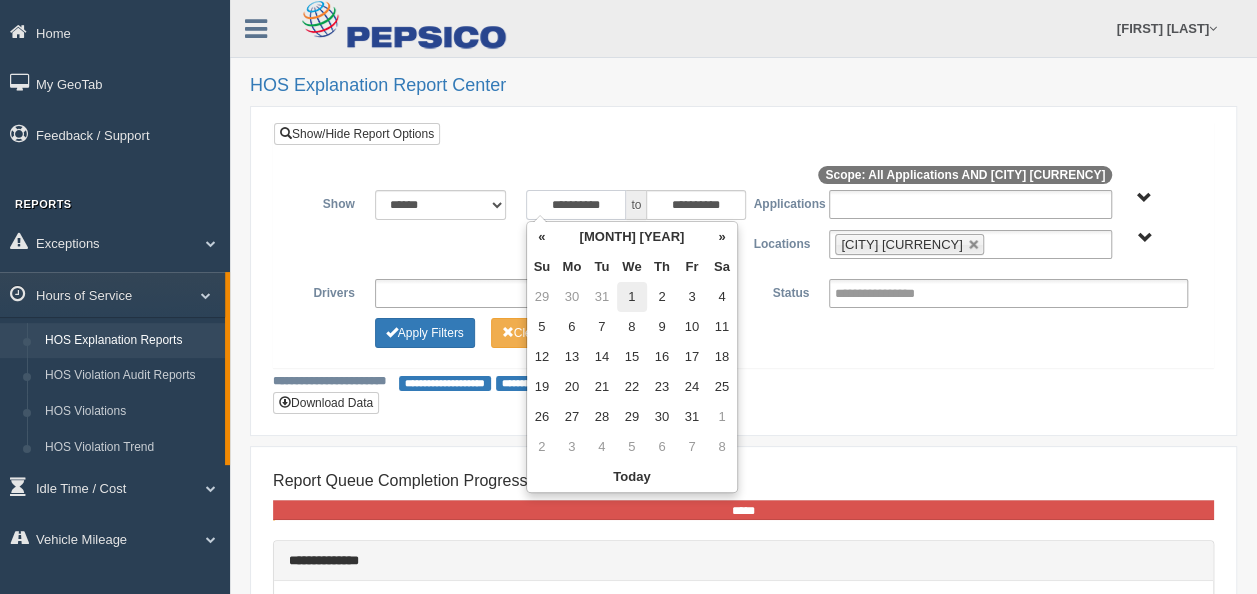 type on "**********" 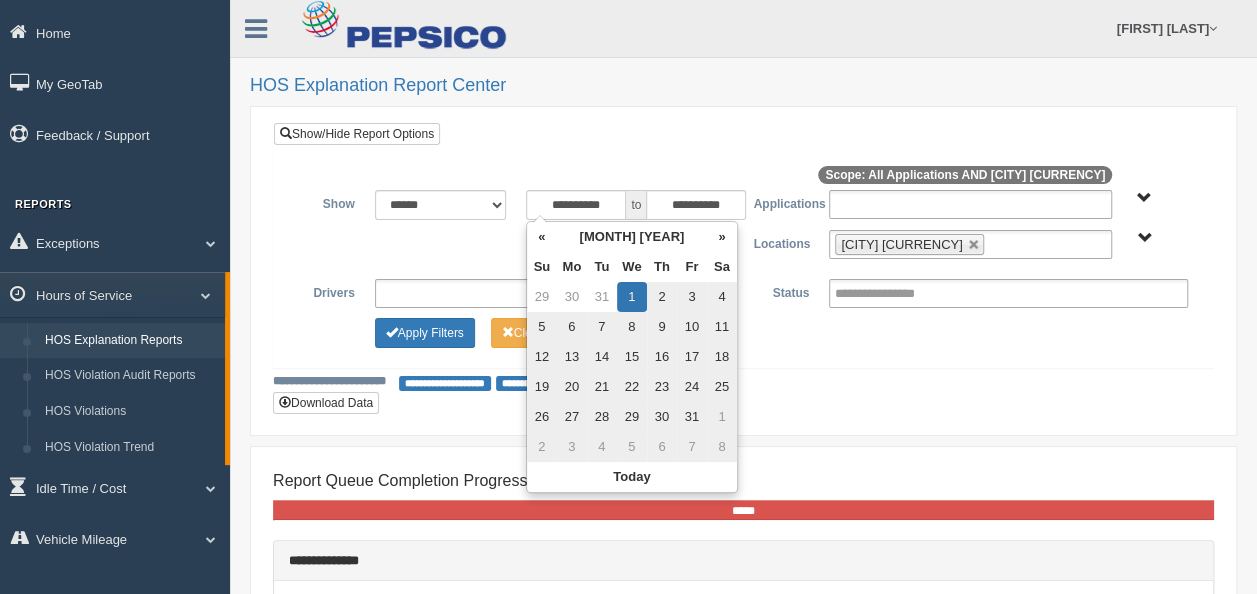 click on "1" at bounding box center (632, 297) 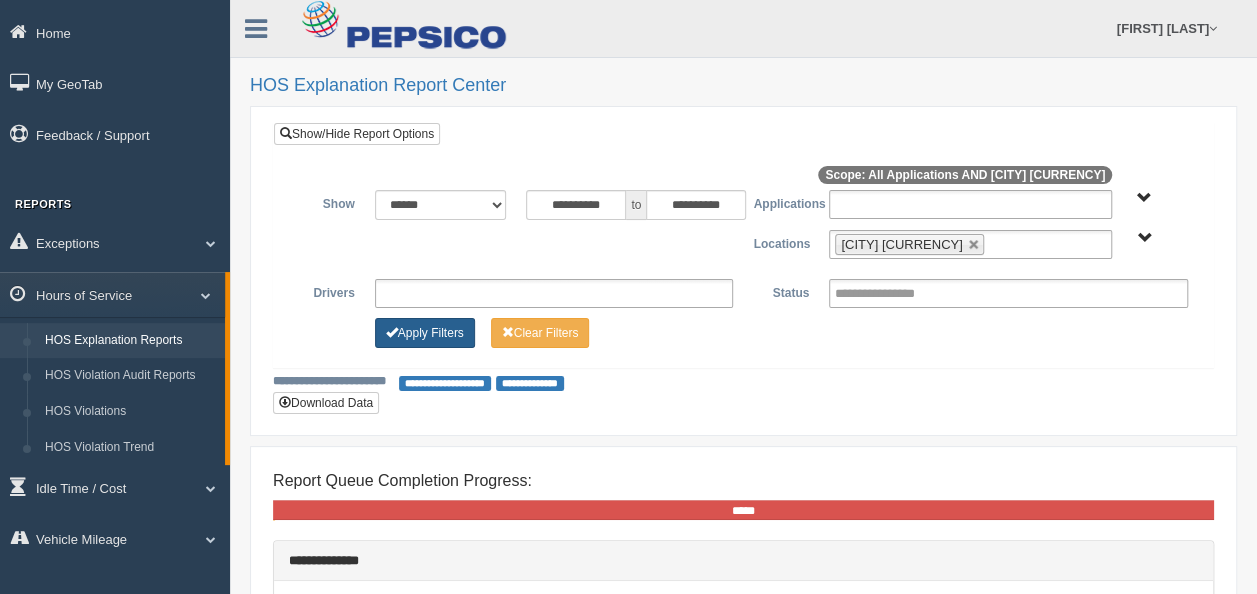 click on "Apply Filters" at bounding box center [425, 333] 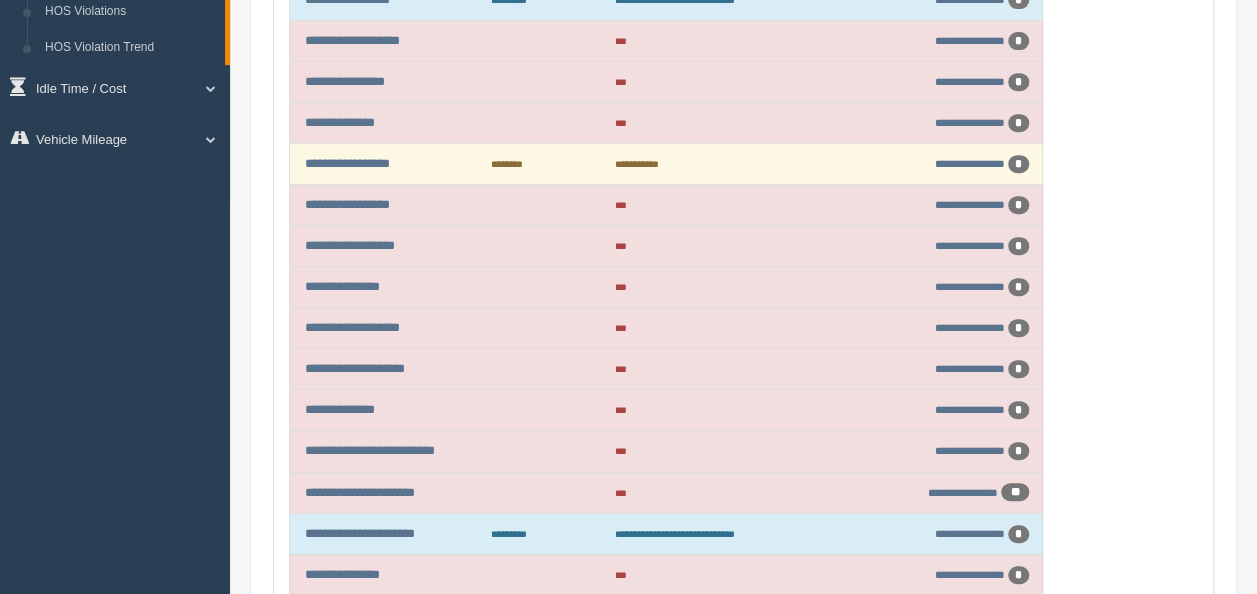 scroll, scrollTop: 500, scrollLeft: 0, axis: vertical 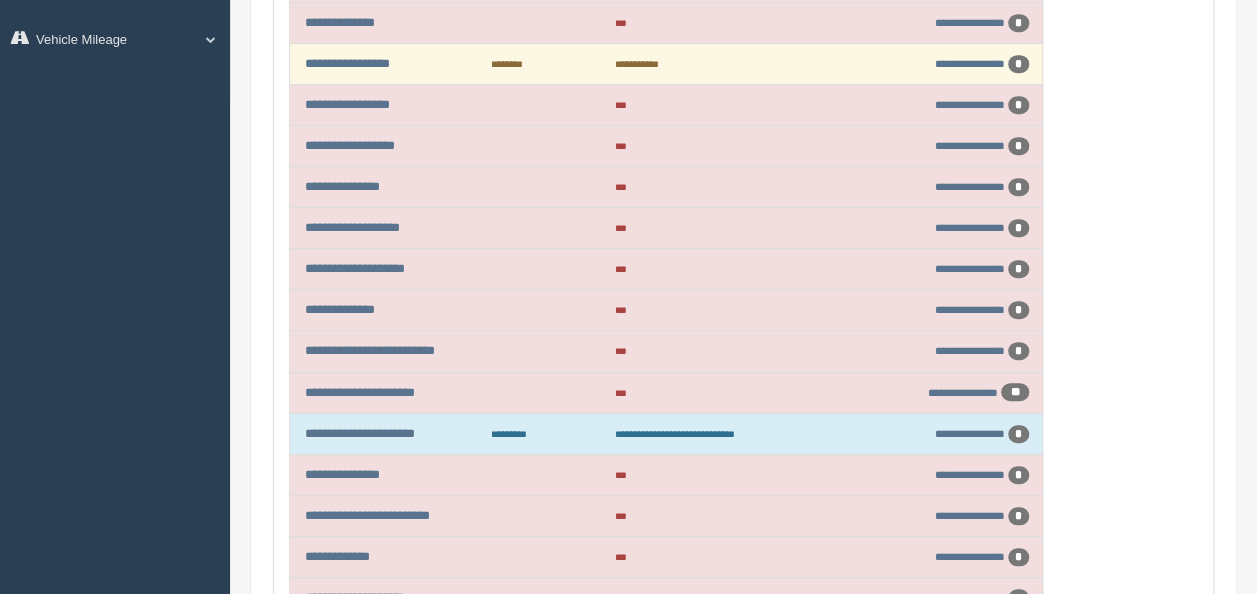 click on "*" at bounding box center [1018, 228] 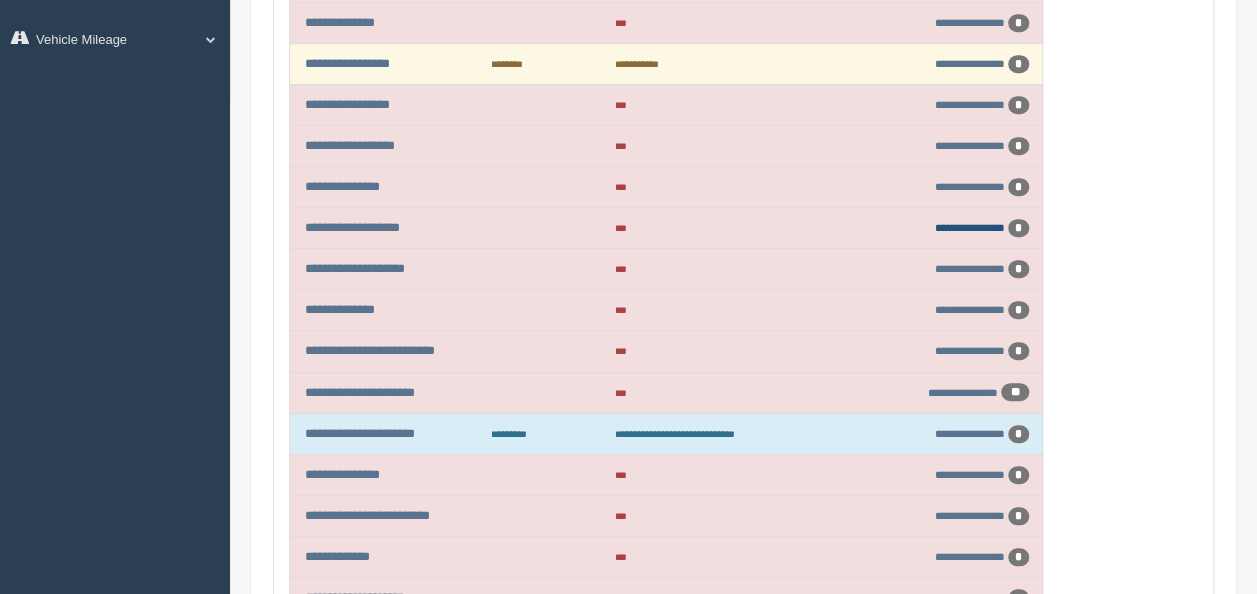 click on "**********" at bounding box center (970, 227) 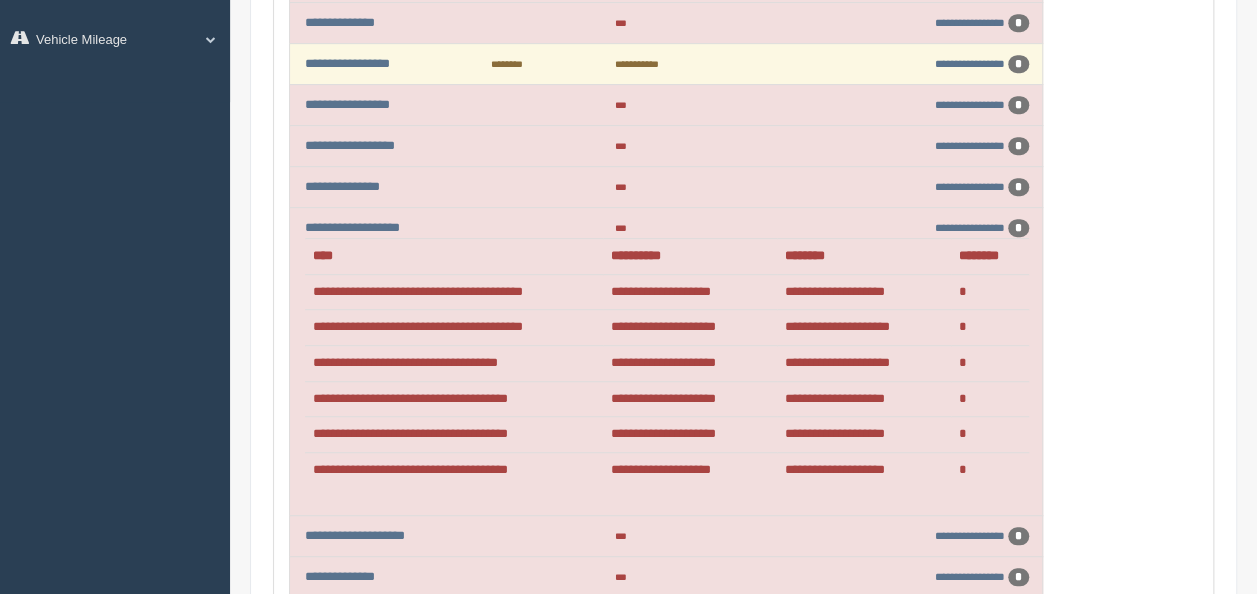 click on "*" at bounding box center (1018, 228) 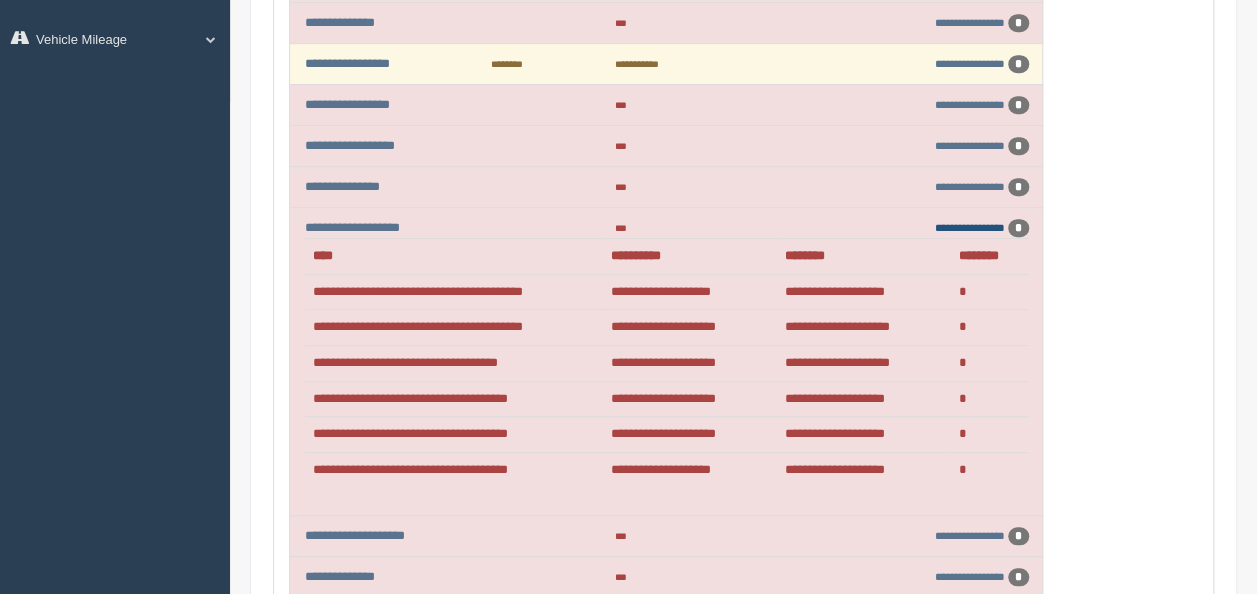 click on "**********" at bounding box center [970, 227] 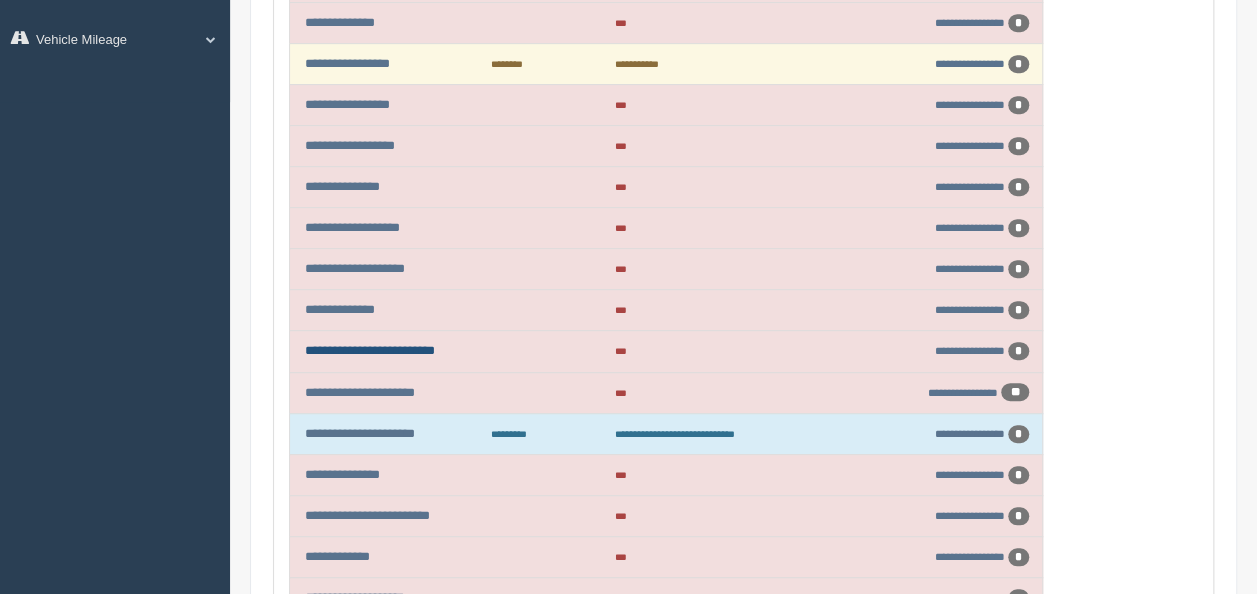 scroll, scrollTop: 600, scrollLeft: 0, axis: vertical 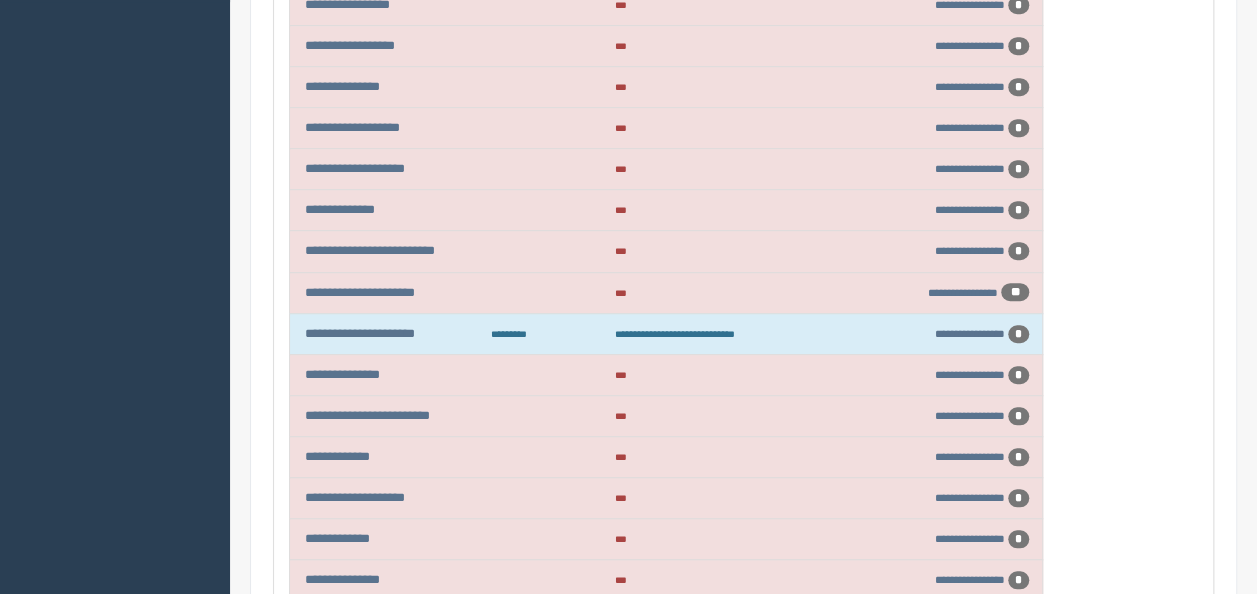 click on "*" at bounding box center [1018, 375] 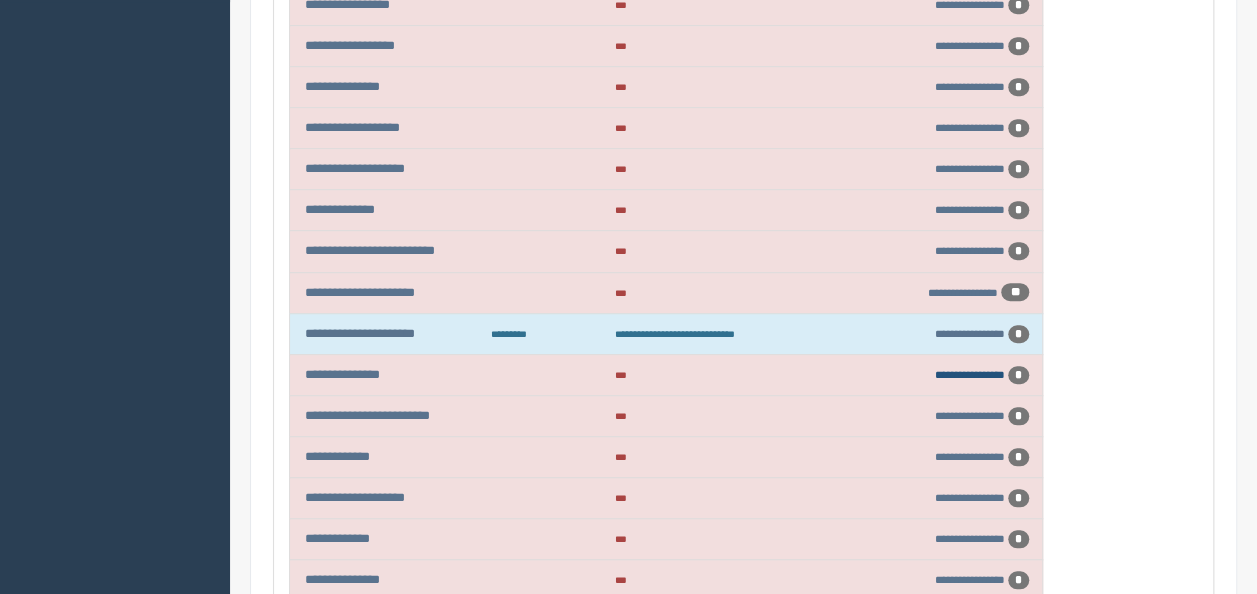 click on "**********" at bounding box center [970, 374] 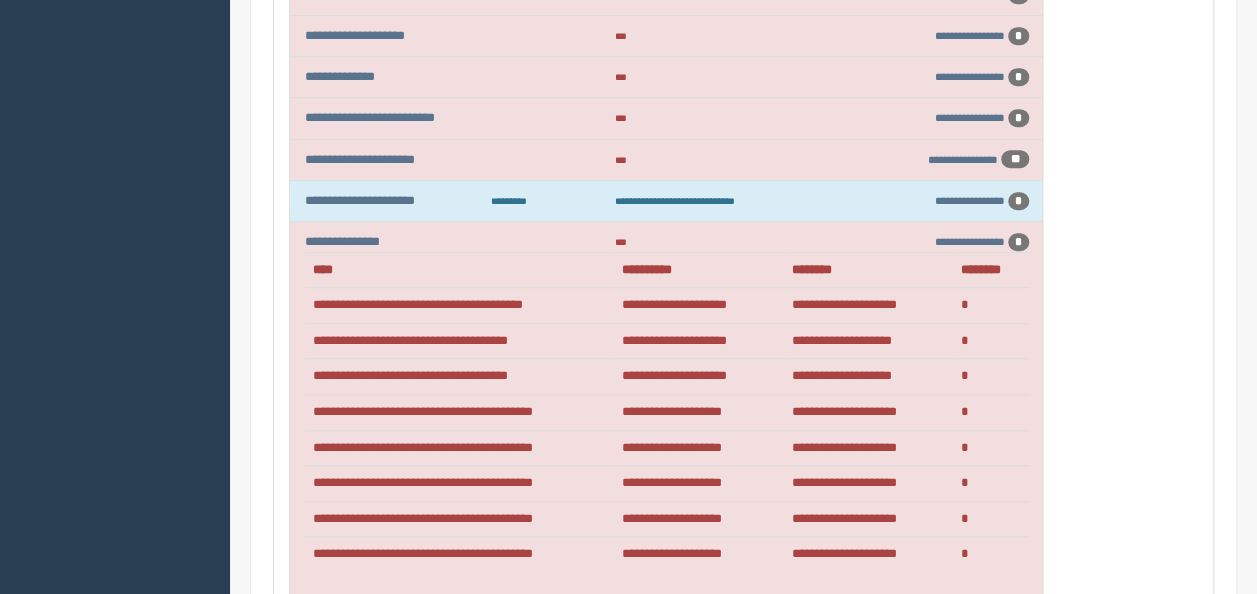 scroll, scrollTop: 800, scrollLeft: 0, axis: vertical 